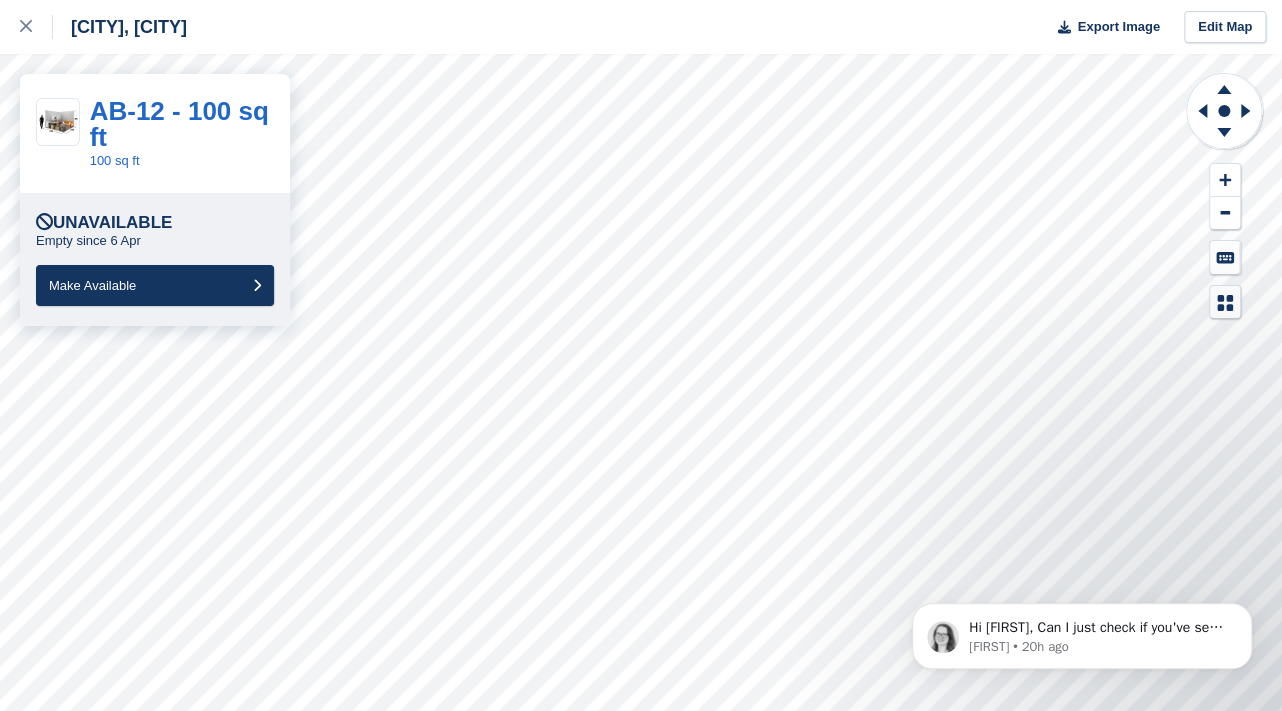 scroll, scrollTop: 0, scrollLeft: 0, axis: both 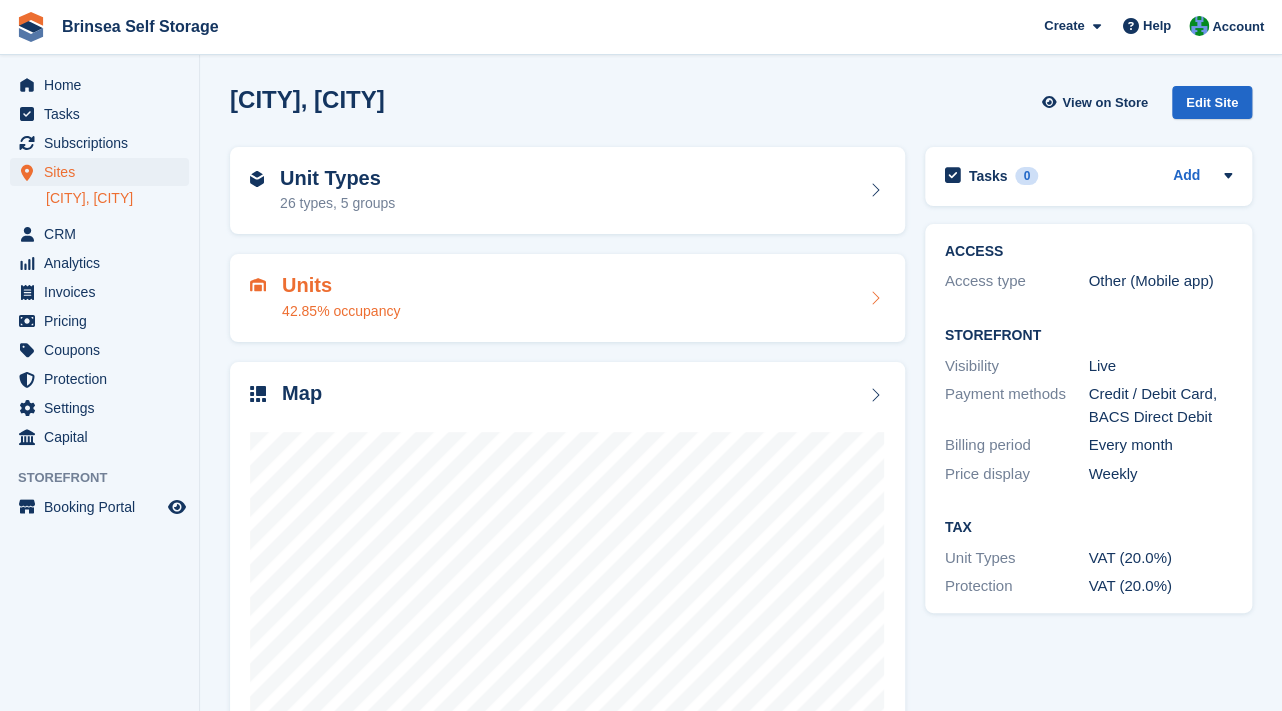 click on "Units" at bounding box center [341, 285] 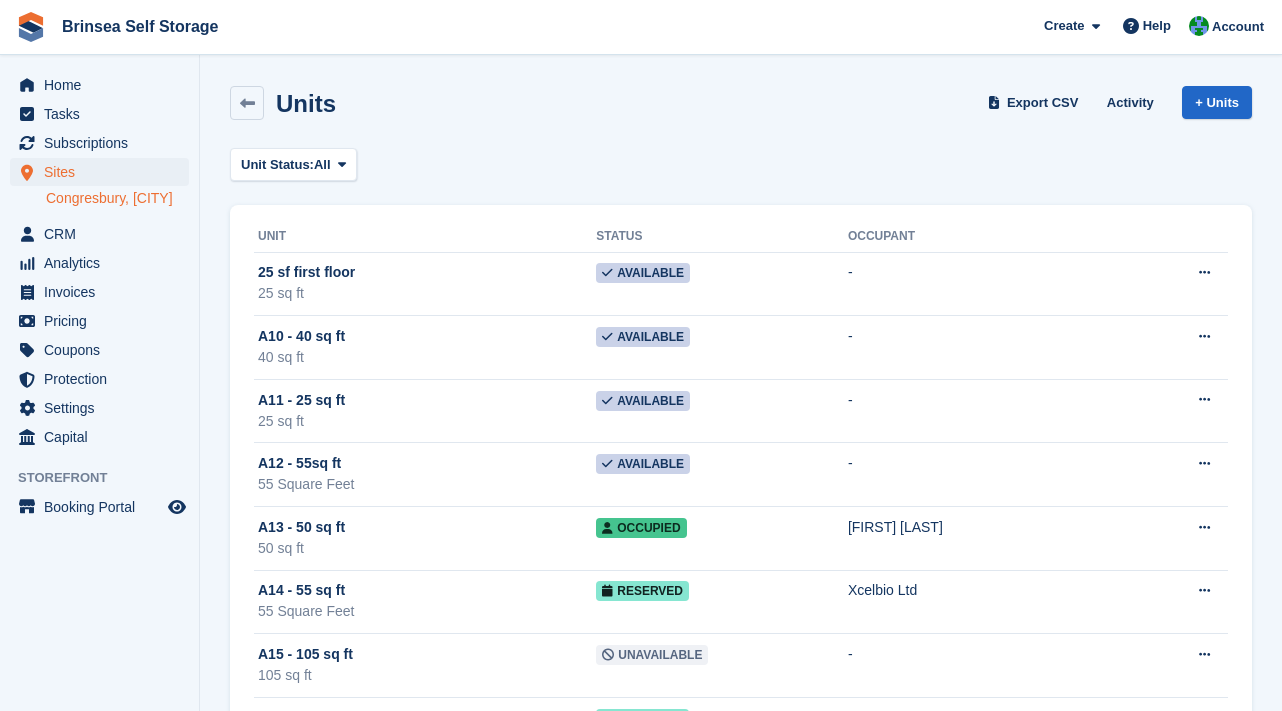 scroll, scrollTop: 0, scrollLeft: 0, axis: both 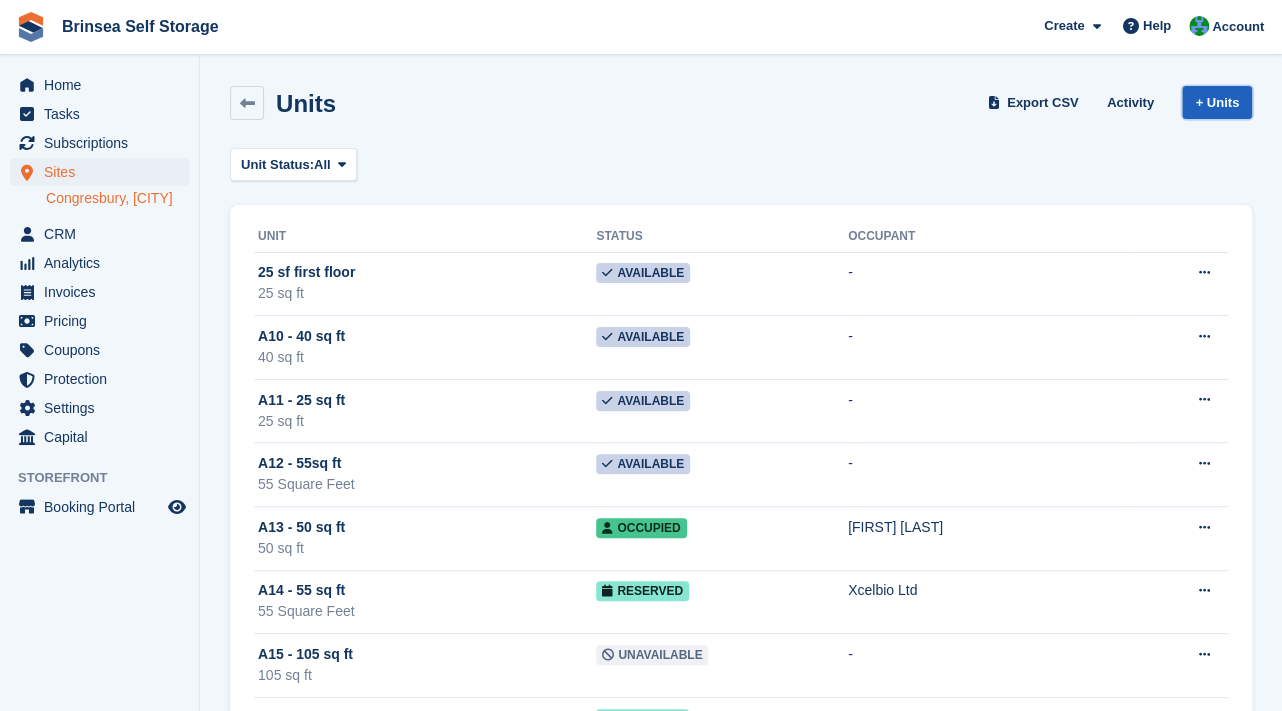 click on "+ Units" at bounding box center [1217, 102] 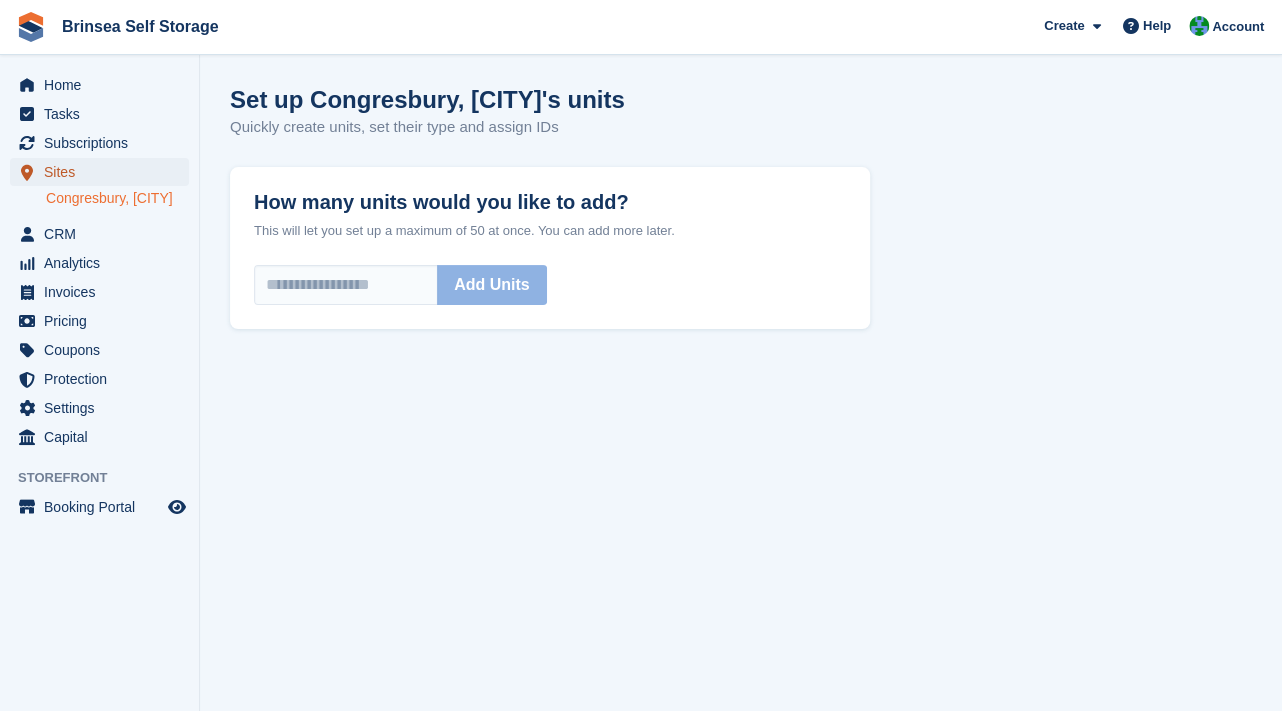 click on "Sites" at bounding box center (104, 172) 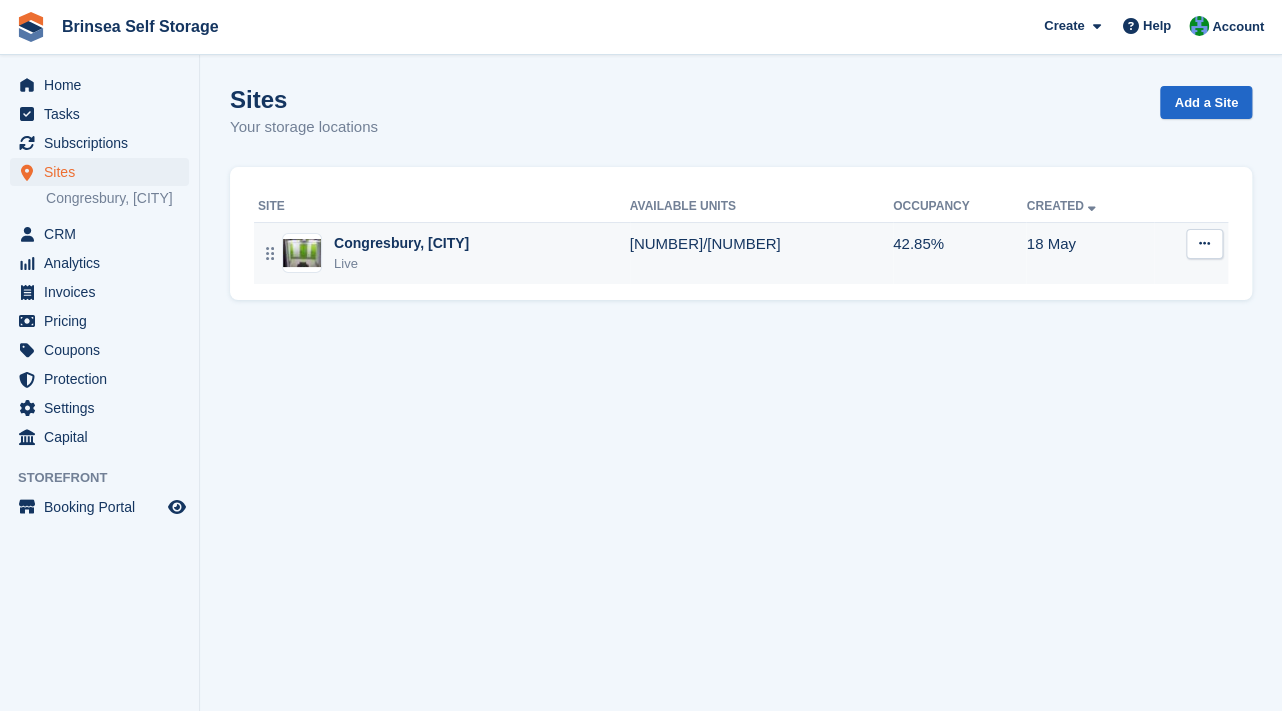 click at bounding box center (302, 253) 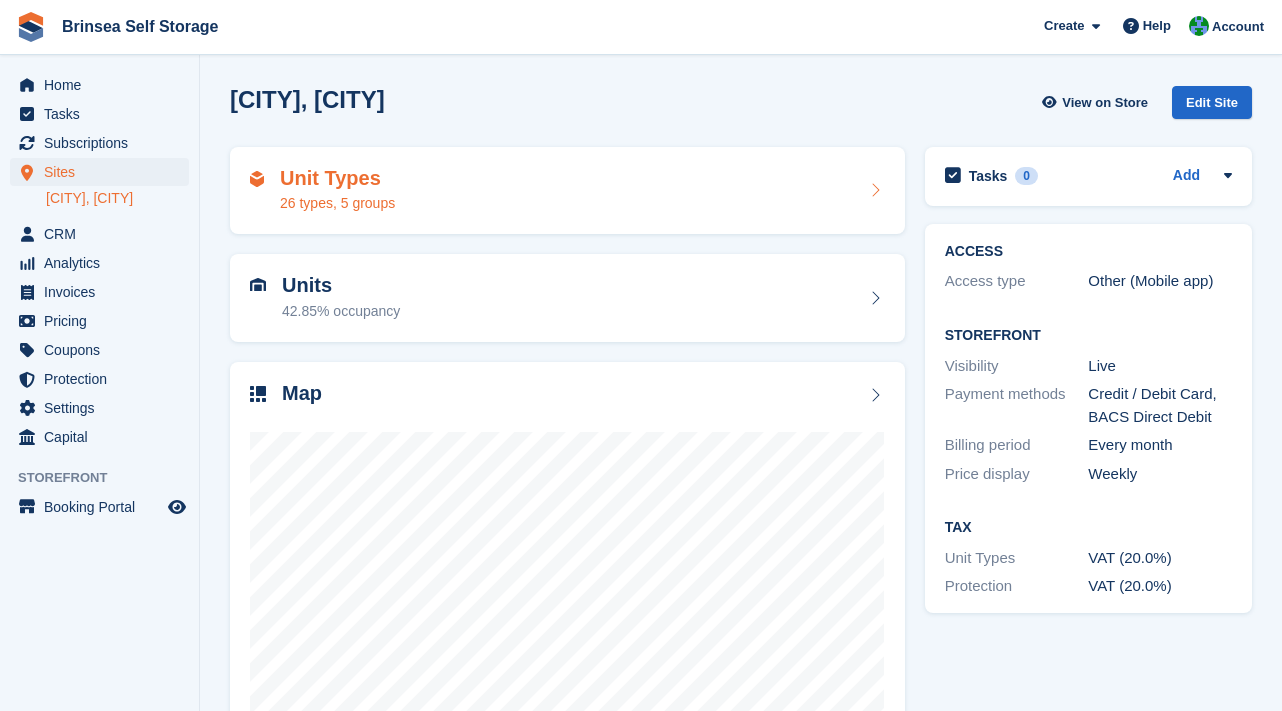 scroll, scrollTop: 0, scrollLeft: 0, axis: both 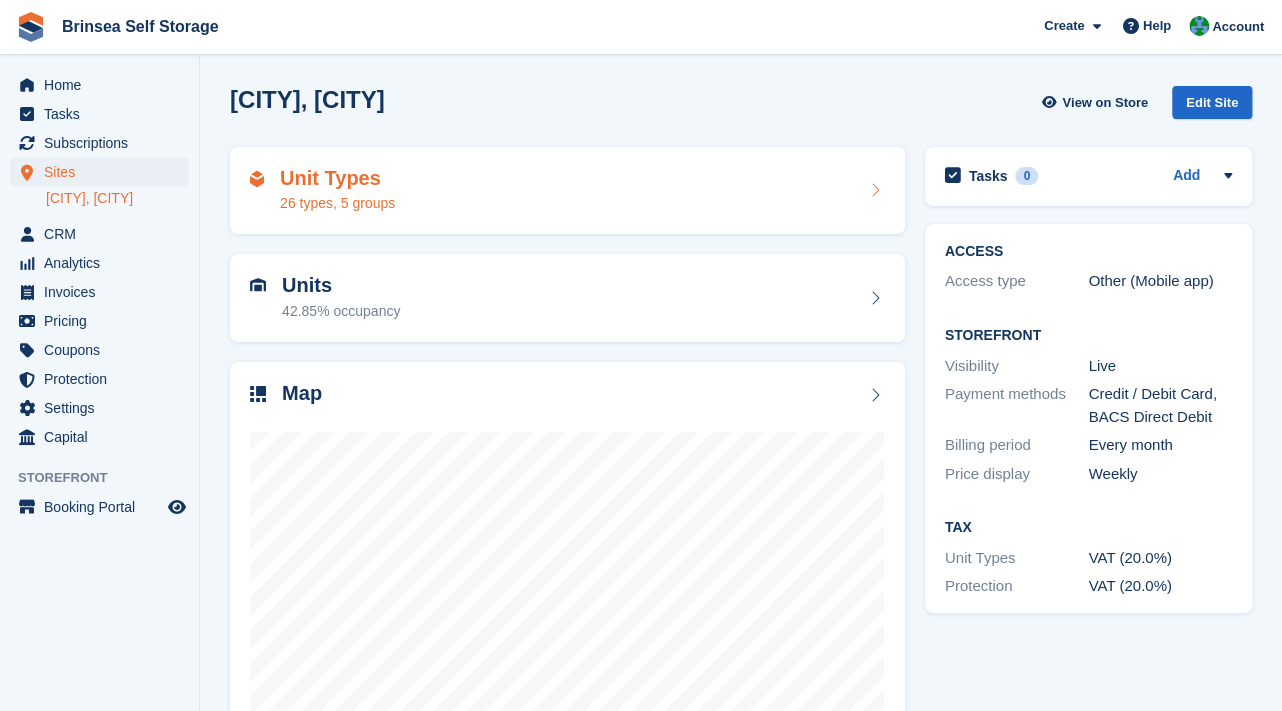 click on "Unit Types
26 types, 5 groups" at bounding box center (567, 191) 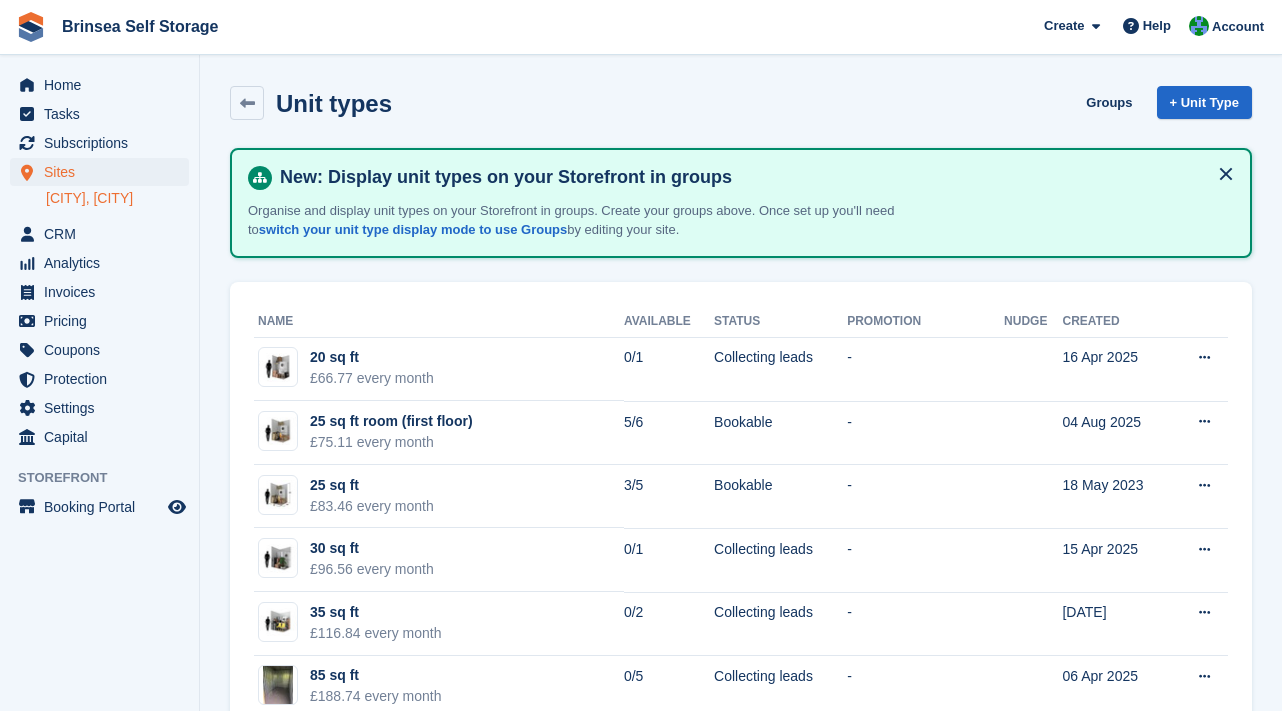scroll, scrollTop: 0, scrollLeft: 0, axis: both 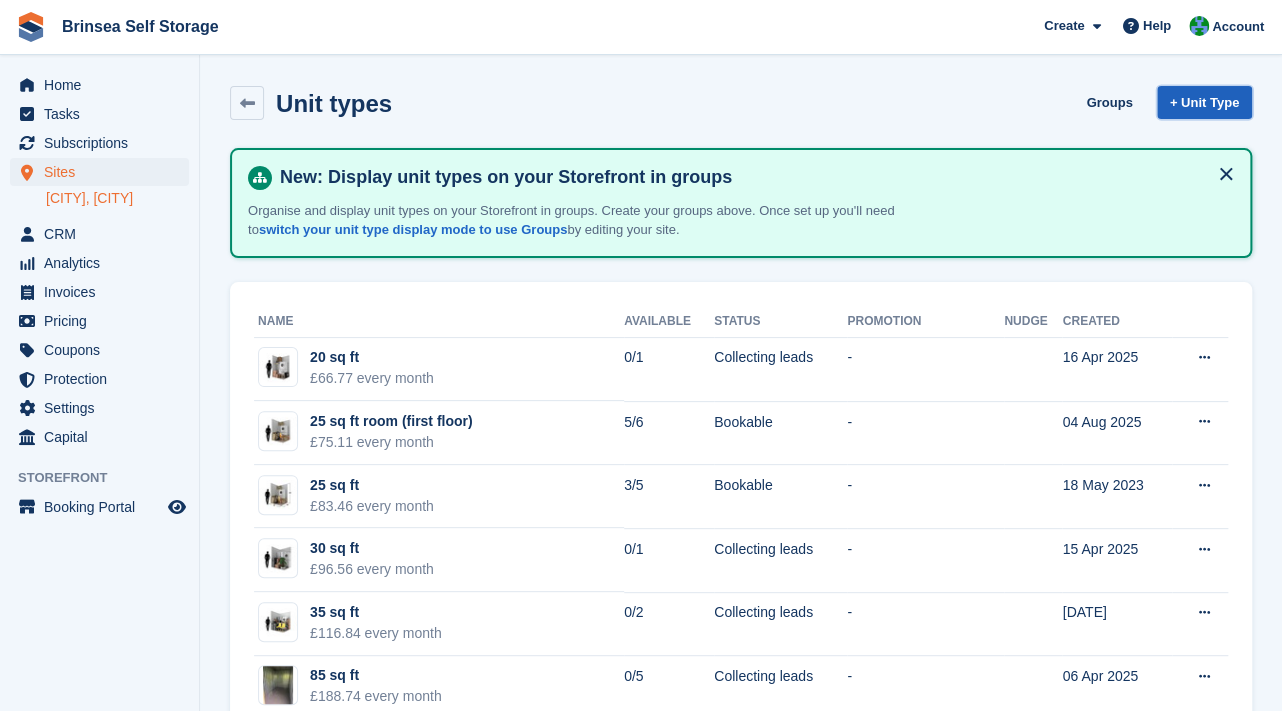 click on "+ Unit Type" at bounding box center (1204, 102) 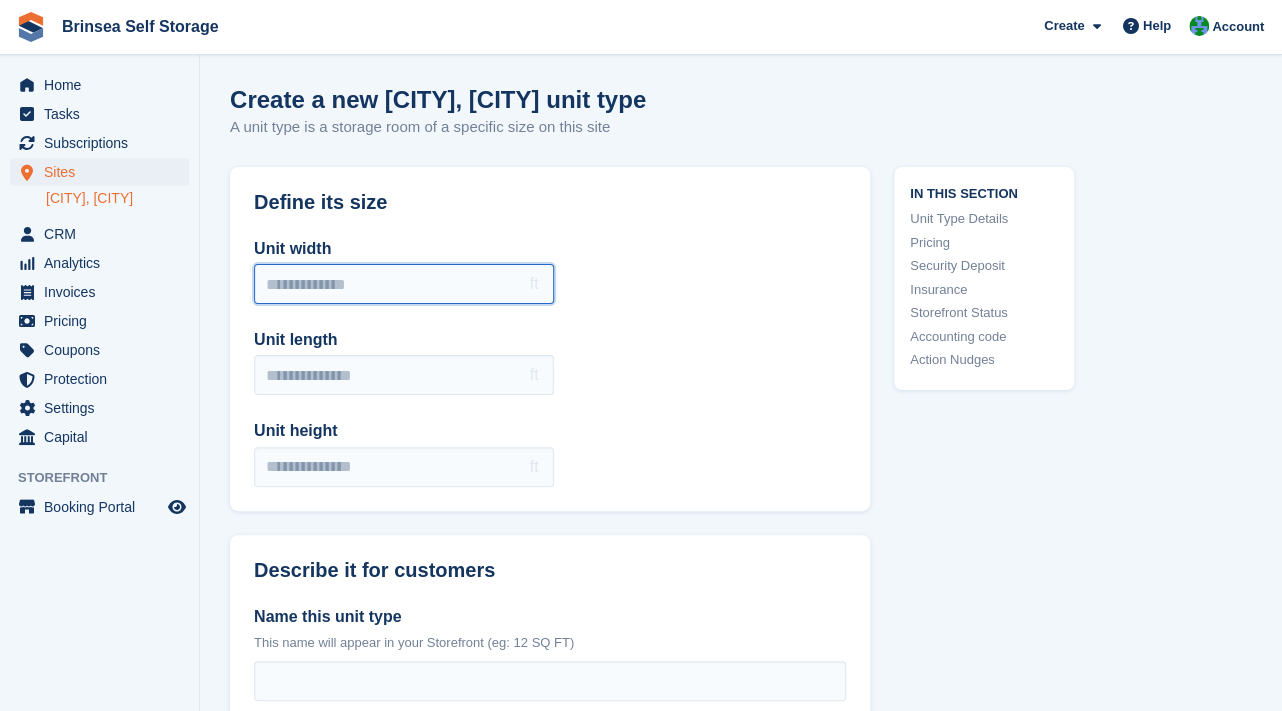 click on "Unit width" at bounding box center [404, 284] 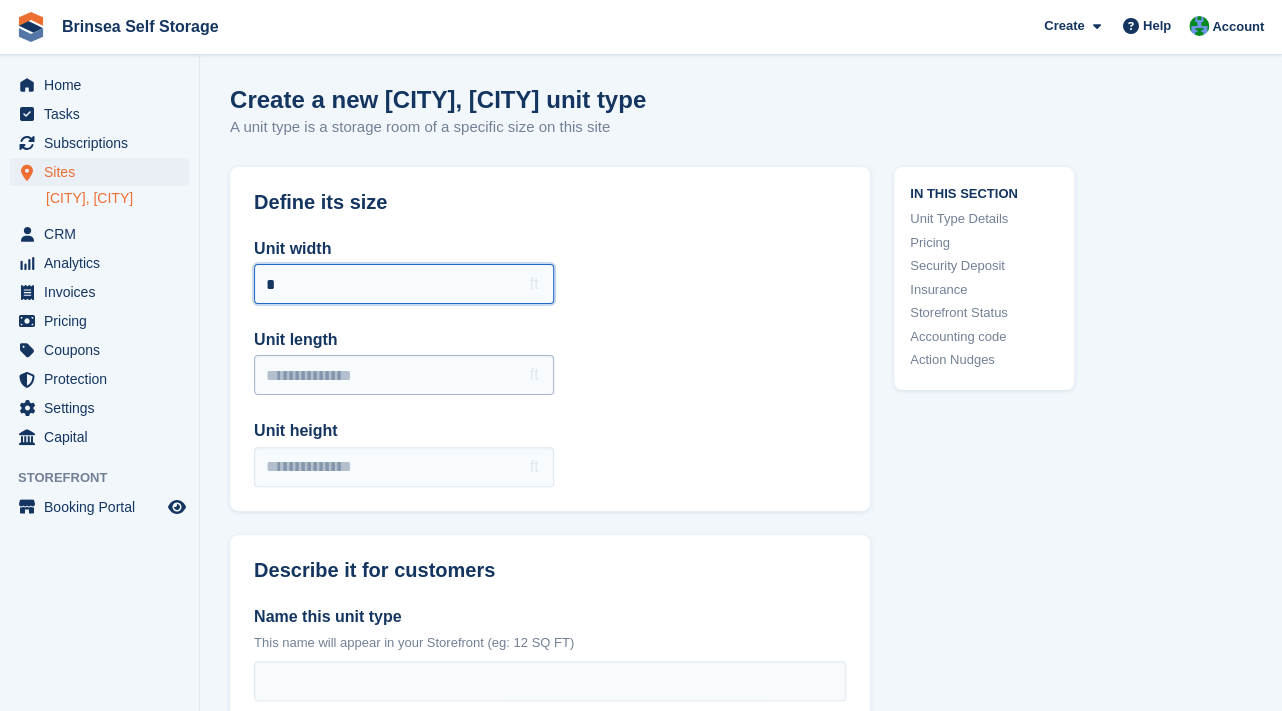 type on "*" 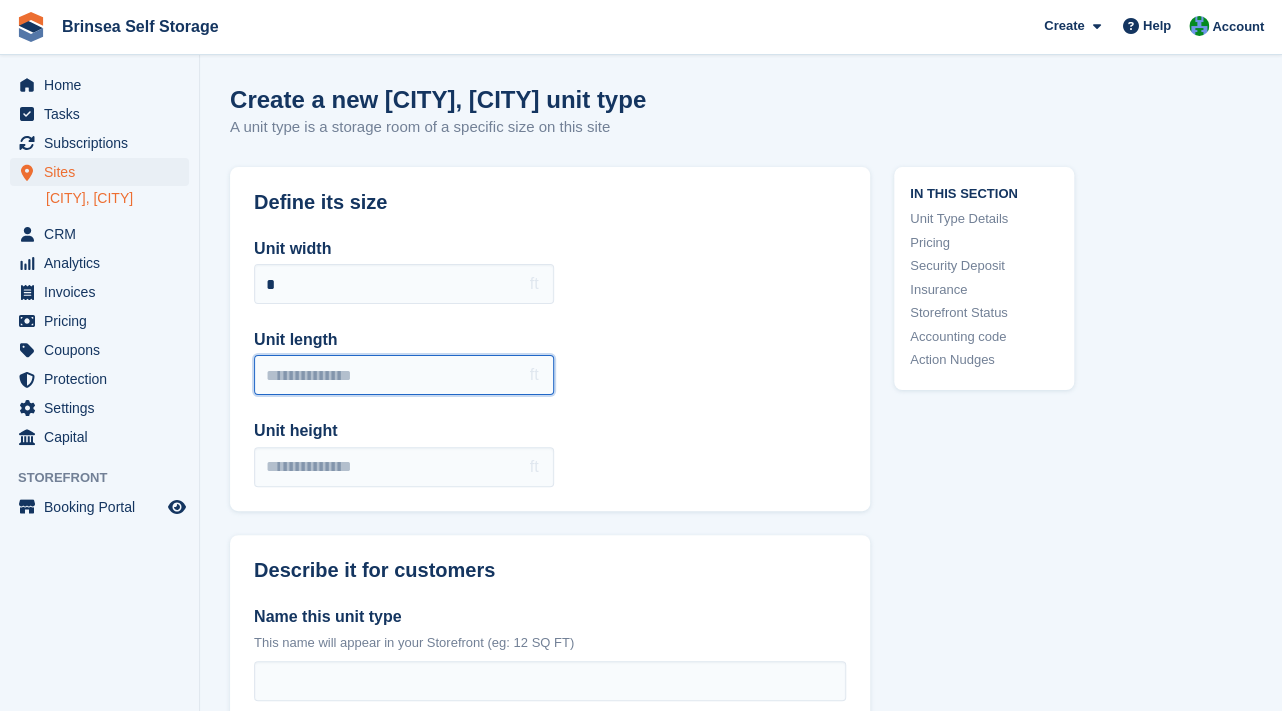 click on "Unit length" at bounding box center [404, 375] 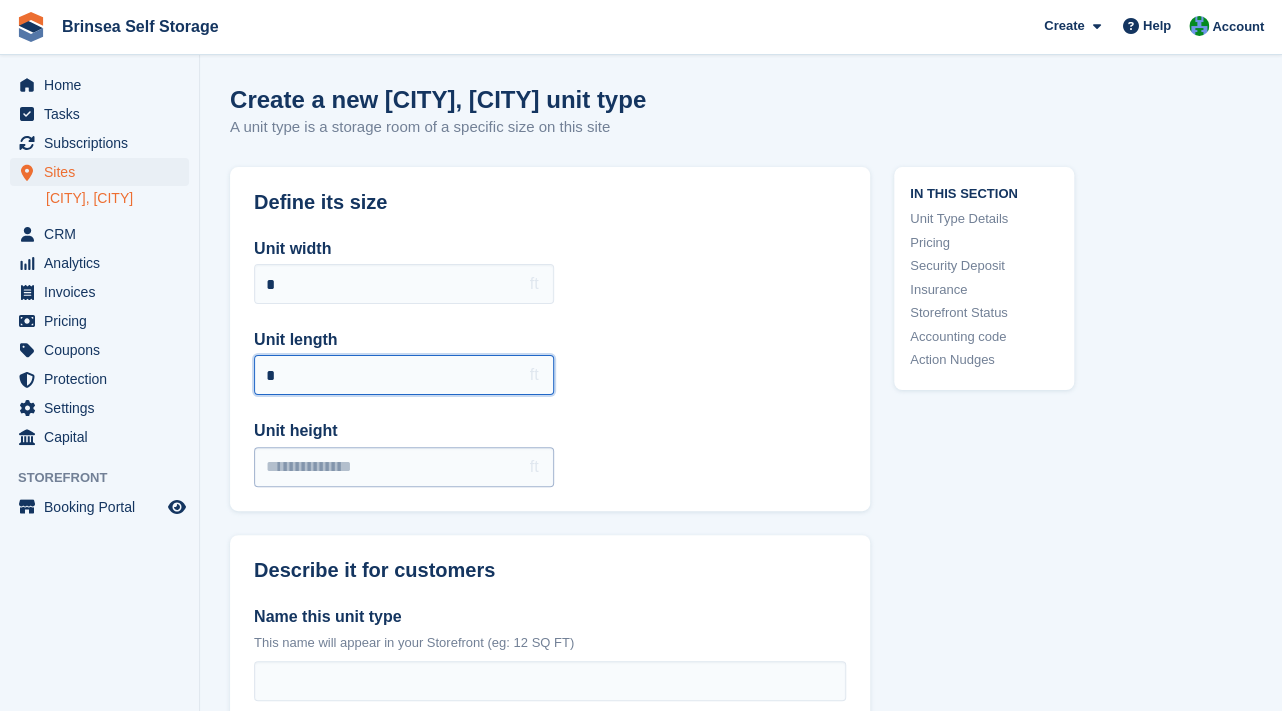 type on "*" 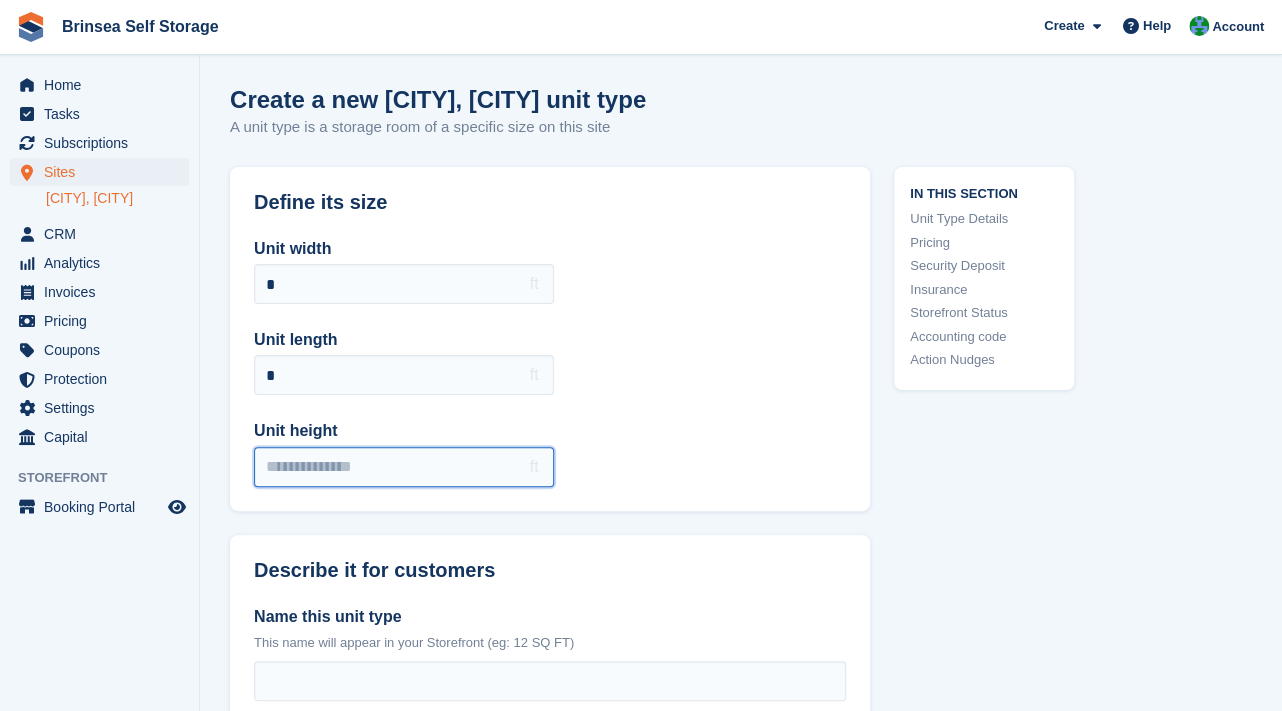 click on "Unit height" at bounding box center [404, 467] 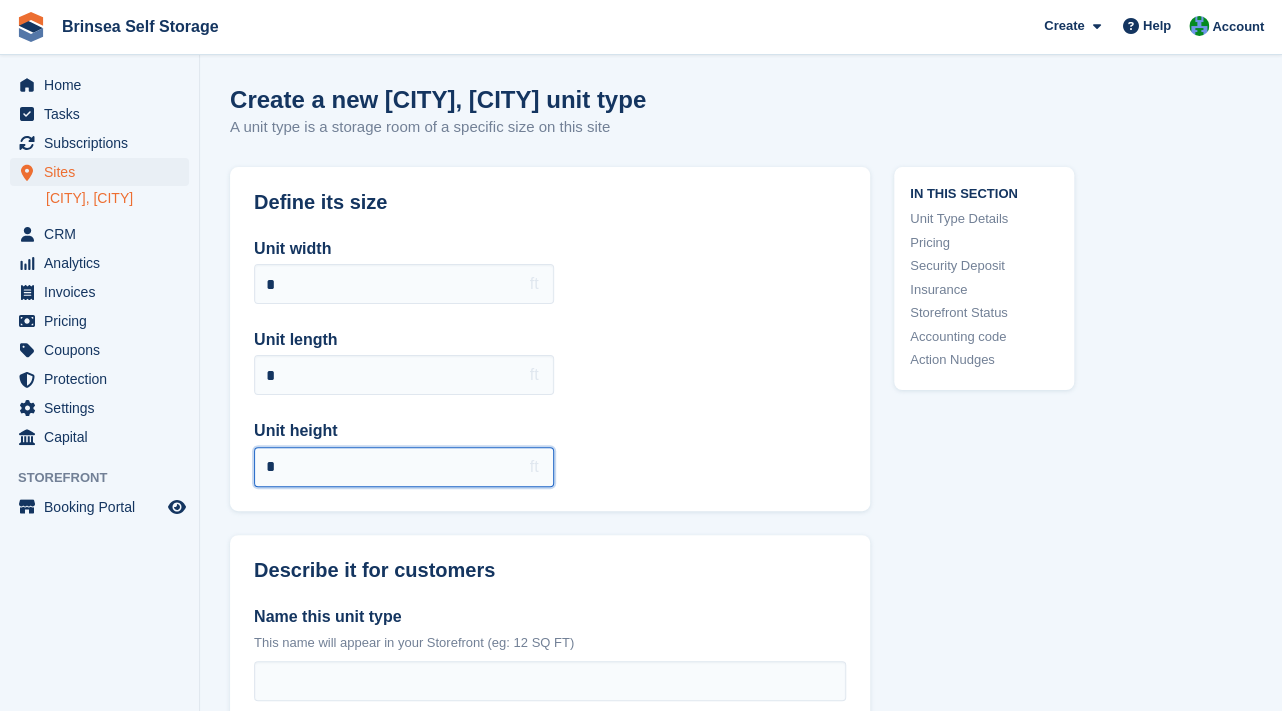 type on "*" 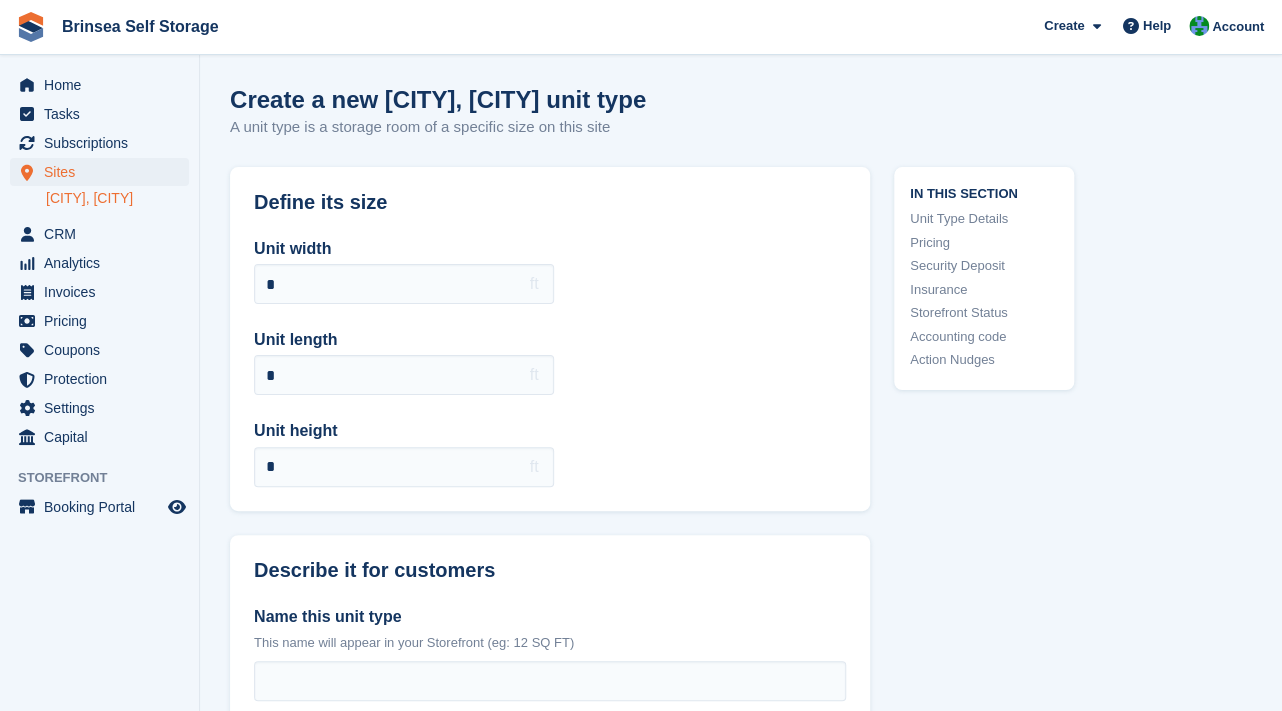 click on "Define its size
Unit width
* ft
Unit length
* ft
Unit height
* ft
Describe it for customers
Name this unit type
This name will appear in your Storefront (eg: 12 SQ FT)
Describe its size
Help your customers understand its size (eg: Size of a double garage)
Selling points
Write 4 points that sell the benefits of this unit type to your customers. (Optional)
Image of this unit type
Don't have your own images? Find one in the free  Stora Image Library .
Upload a photo of your unit type
For best results at least 240px square
Browse" at bounding box center [550, 779] 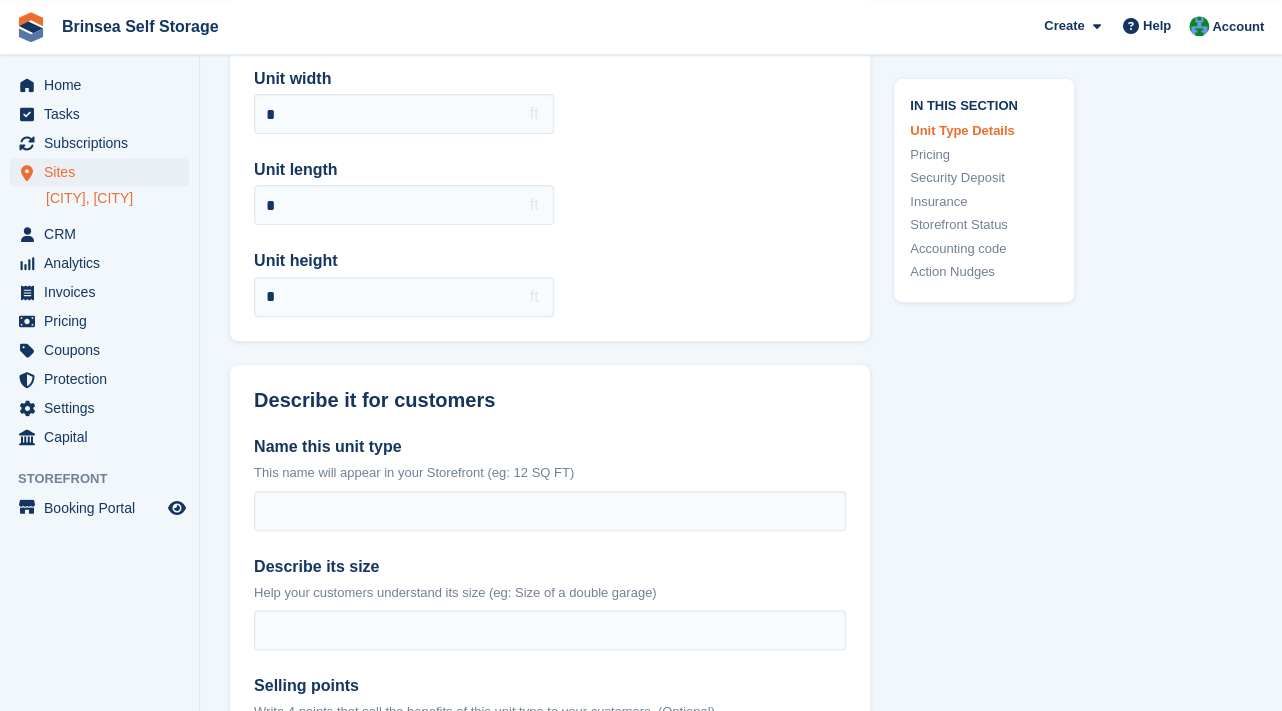 scroll, scrollTop: 175, scrollLeft: 0, axis: vertical 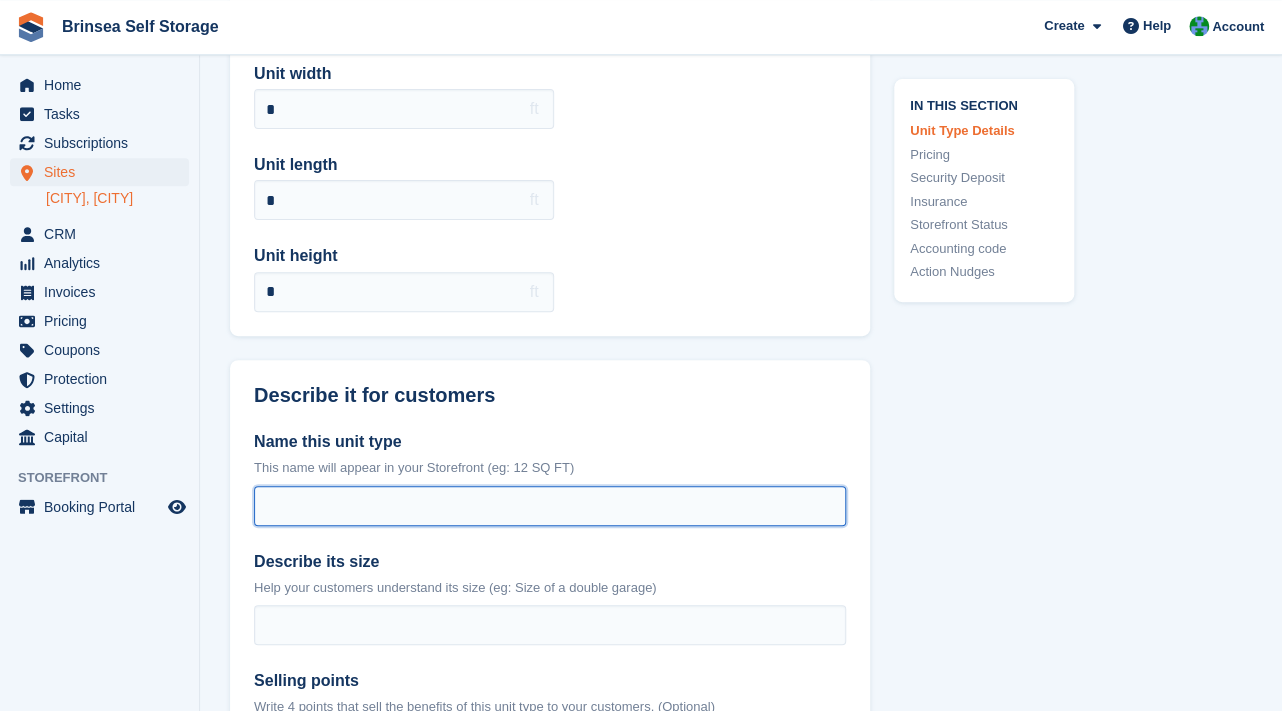 click on "Name this unit type" at bounding box center [550, 506] 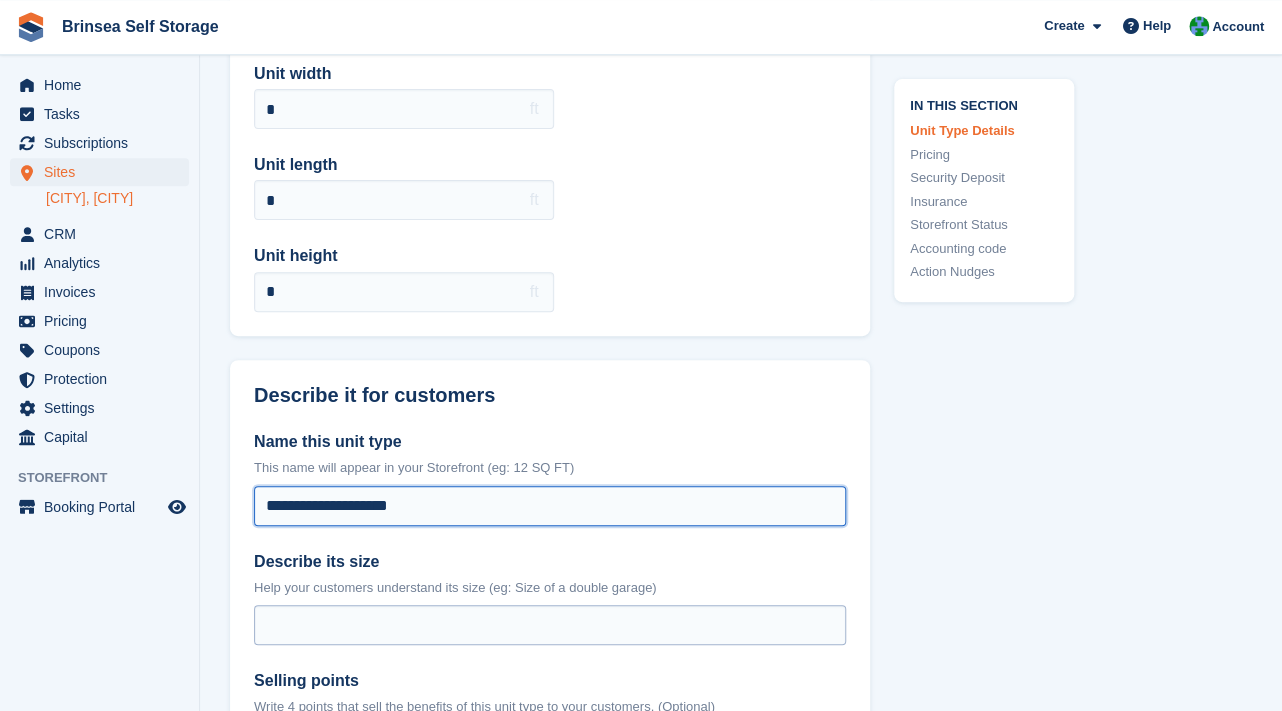 type on "**********" 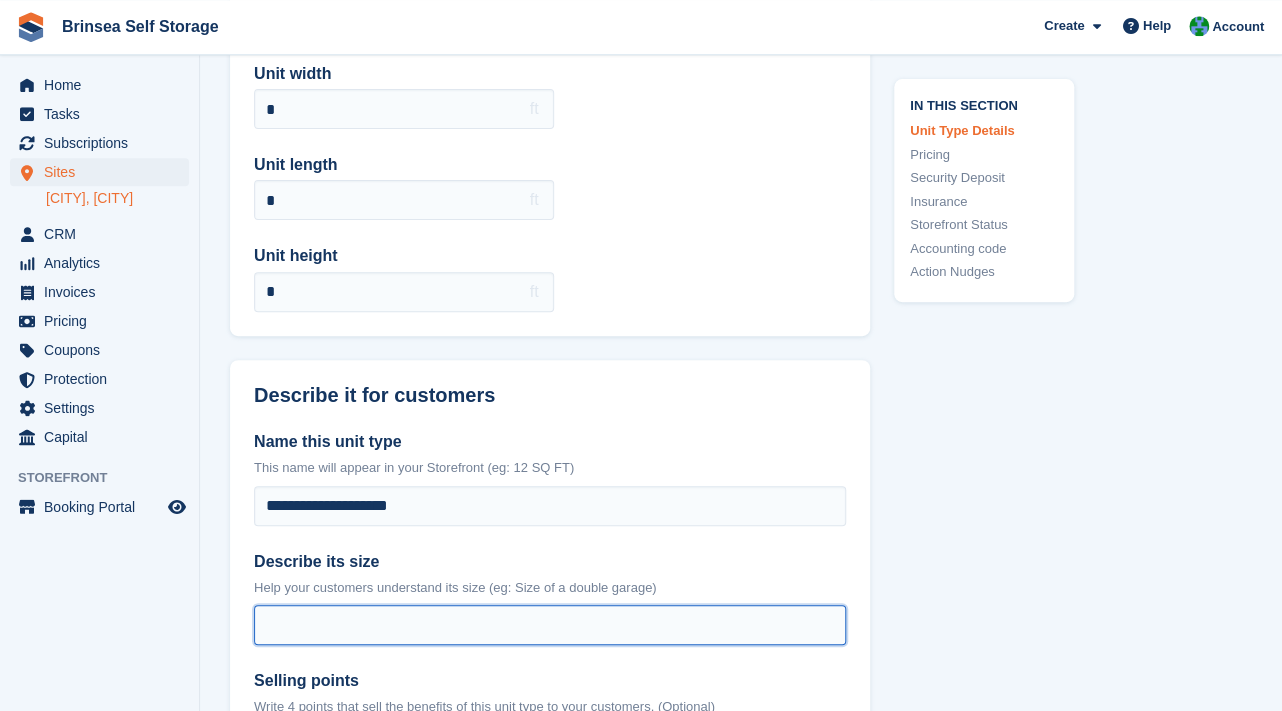 click on "Describe its size" at bounding box center [550, 625] 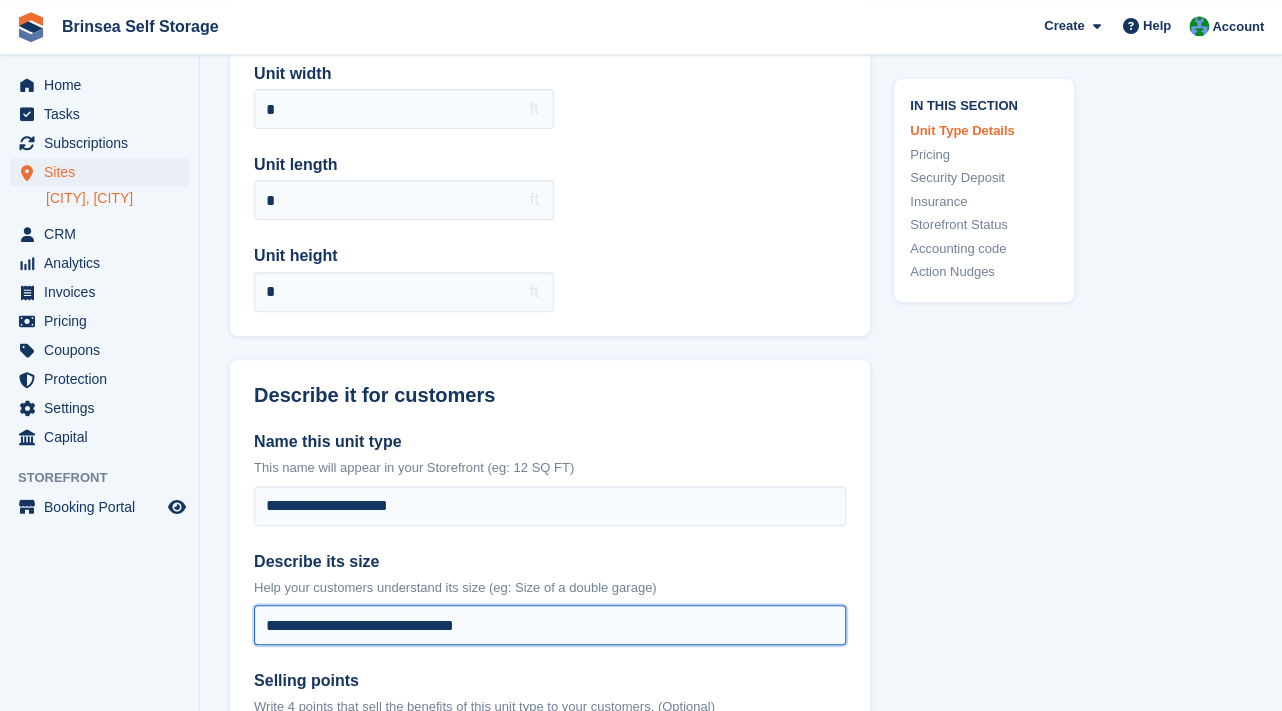 type on "**********" 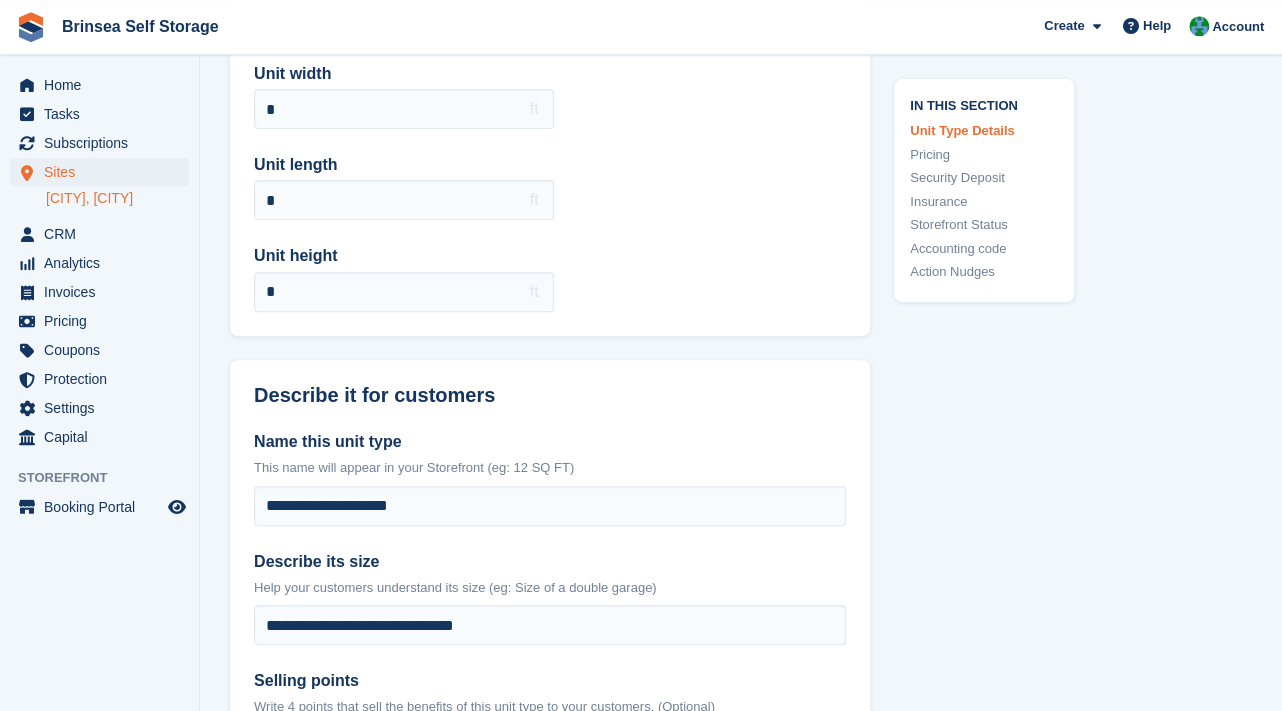 click on "In this section
Unit Type Details
Pricing
Security Deposit
Insurance
Storefront Status
Accounting code
Action Nudges" at bounding box center (972, 1979) 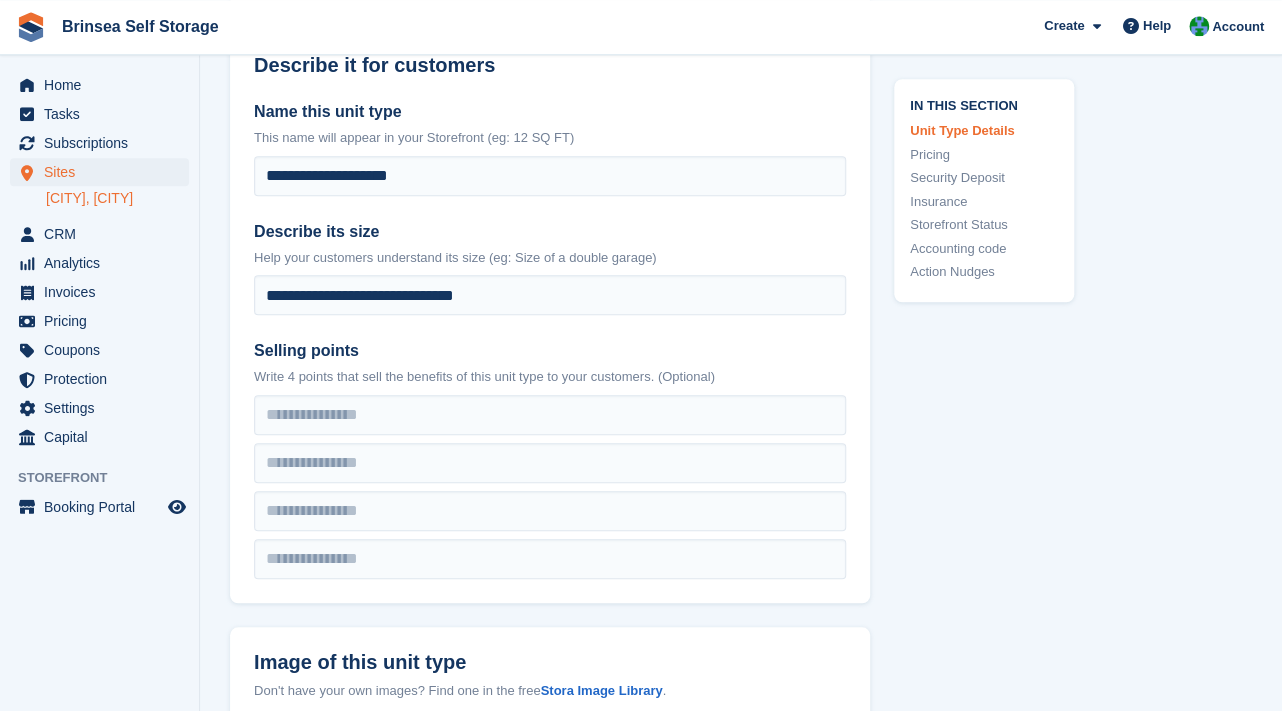 scroll, scrollTop: 510, scrollLeft: 0, axis: vertical 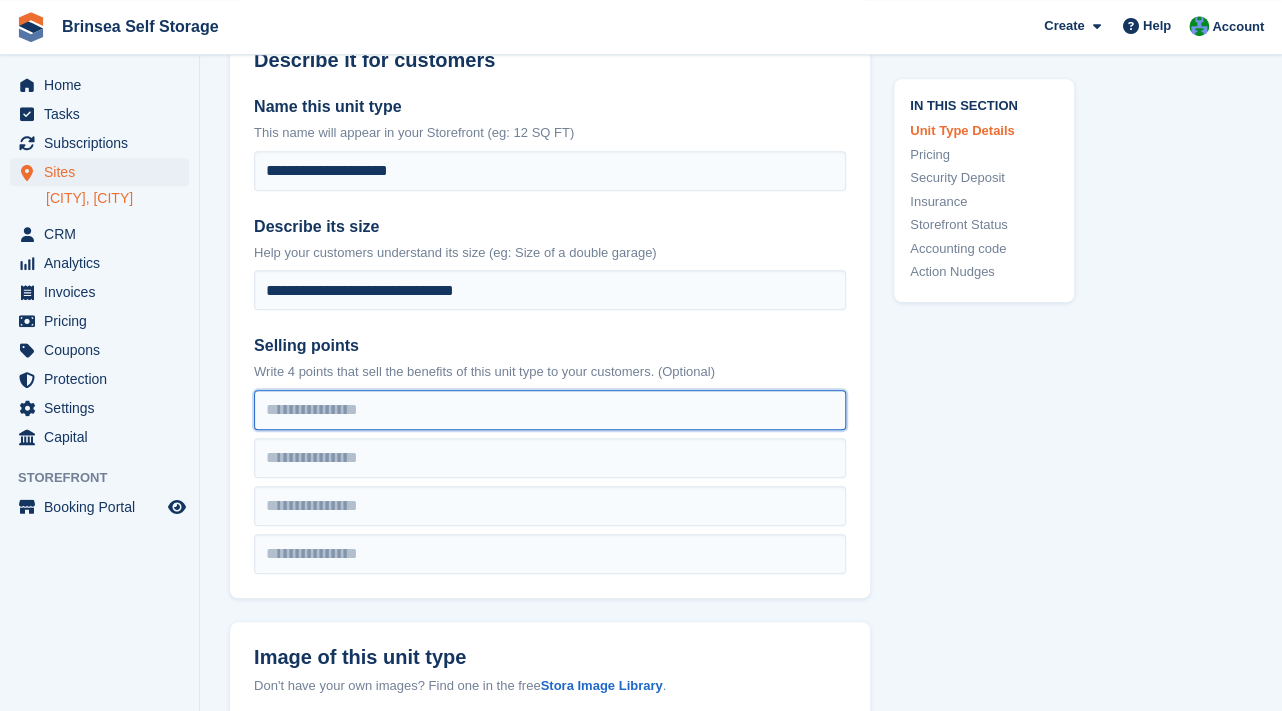 click at bounding box center (550, 410) 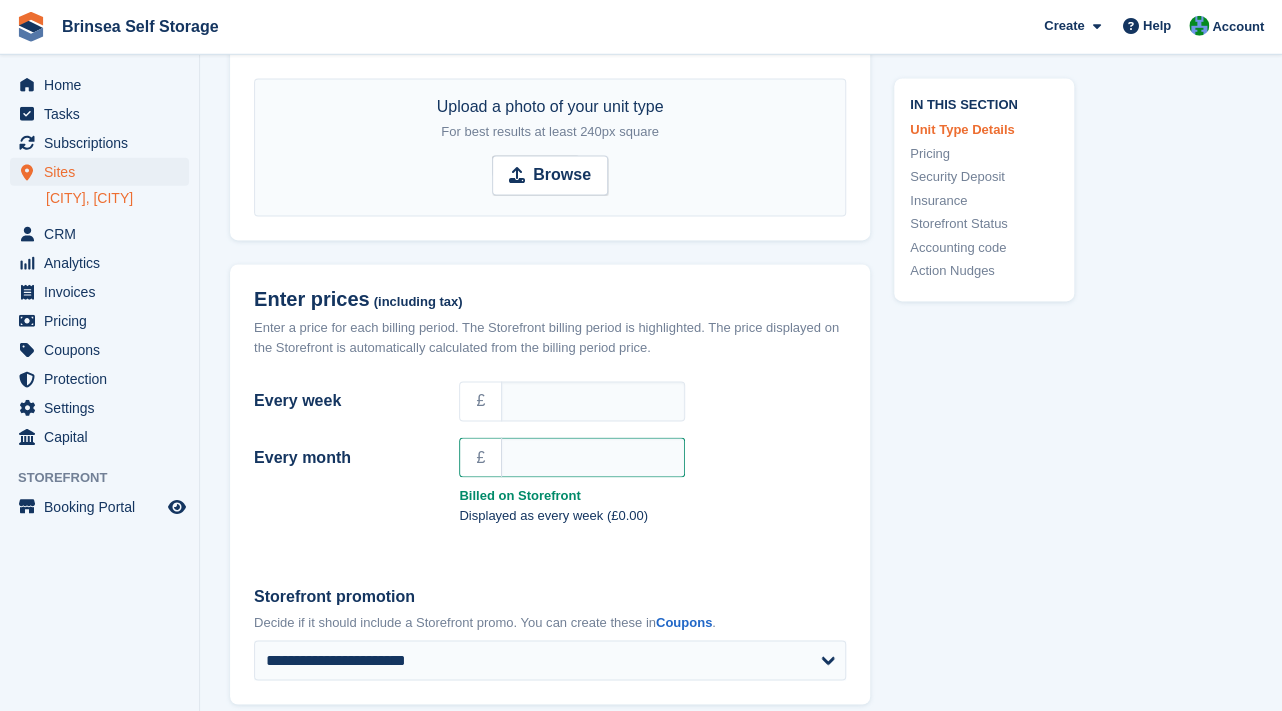 scroll, scrollTop: 1166, scrollLeft: 0, axis: vertical 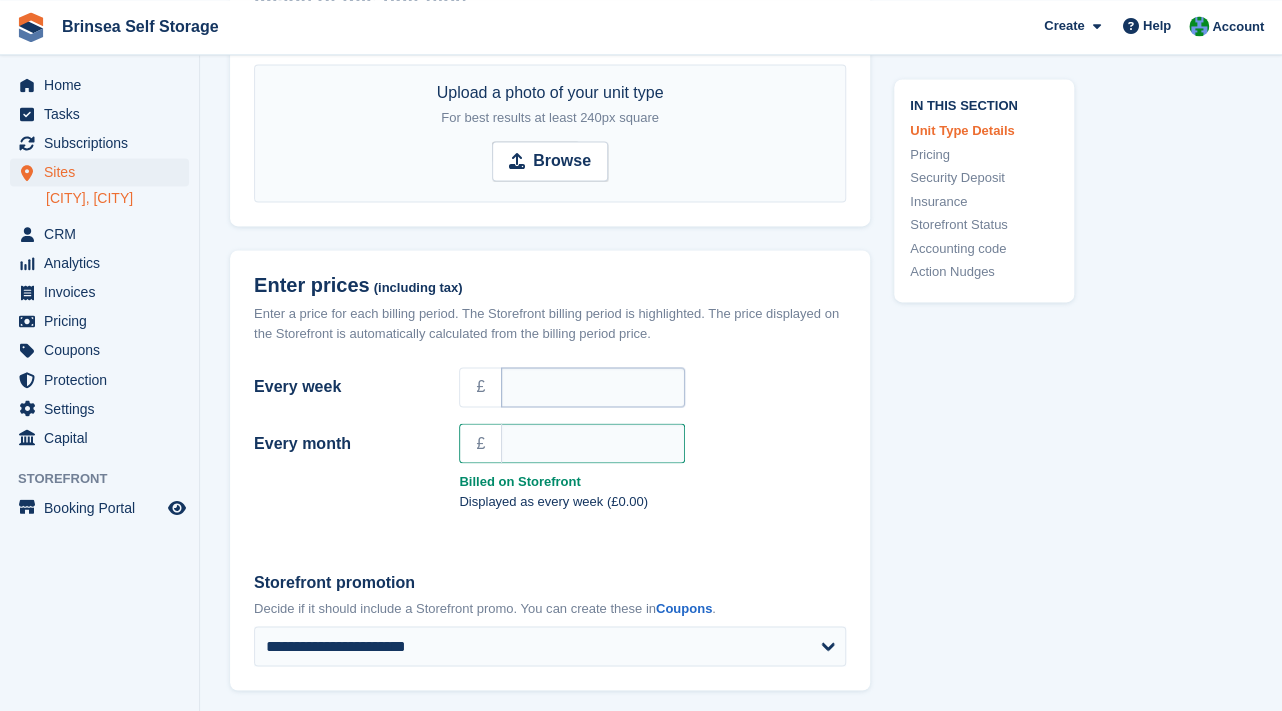 type on "**********" 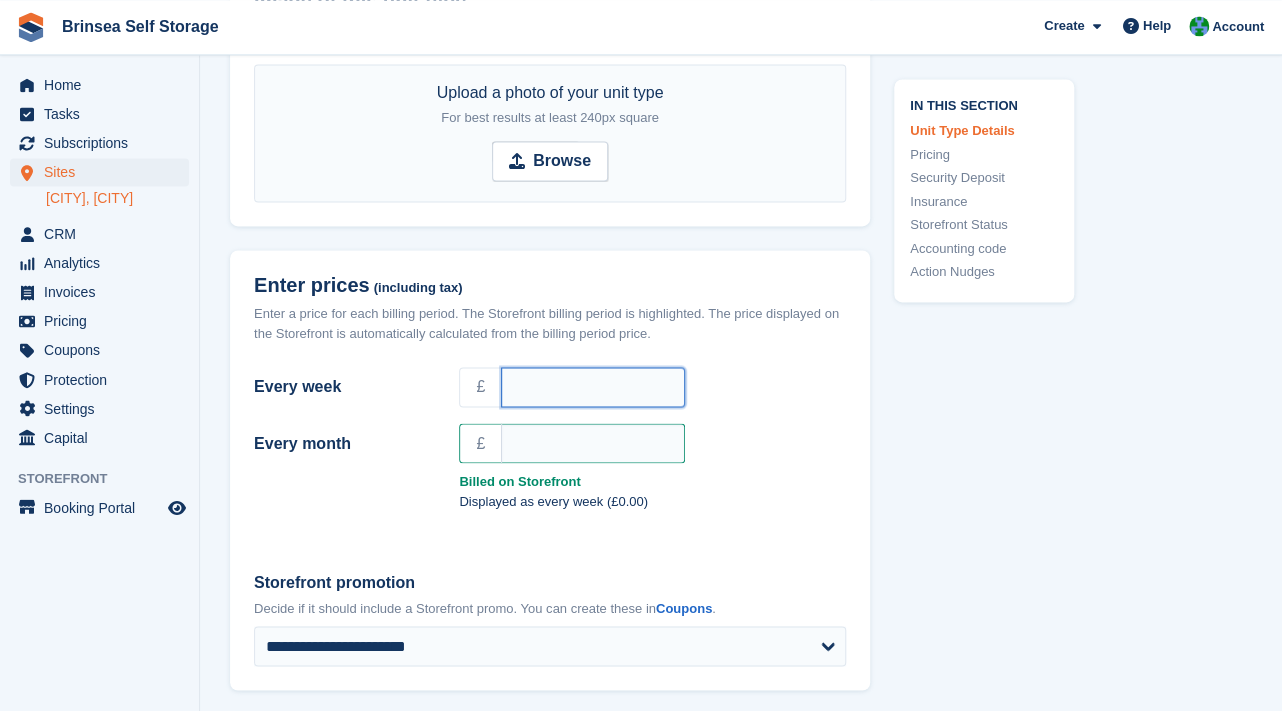 click on "Every week" at bounding box center (593, 387) 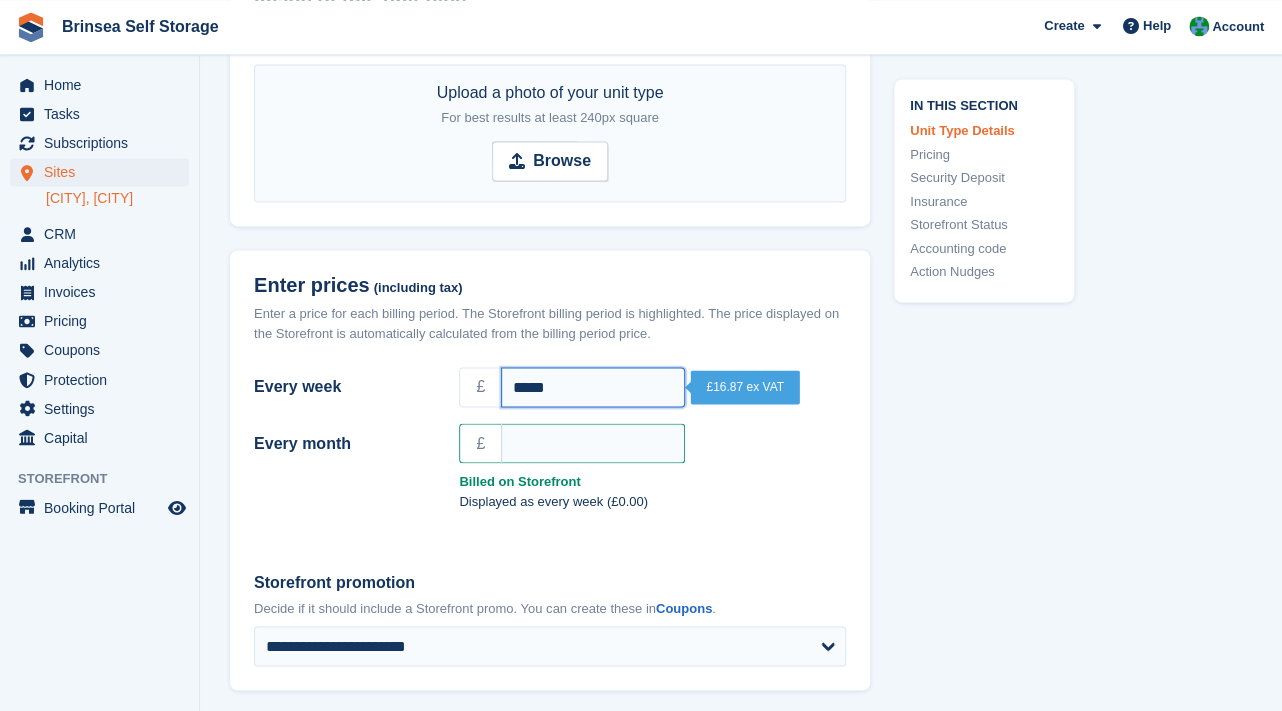 type on "*****" 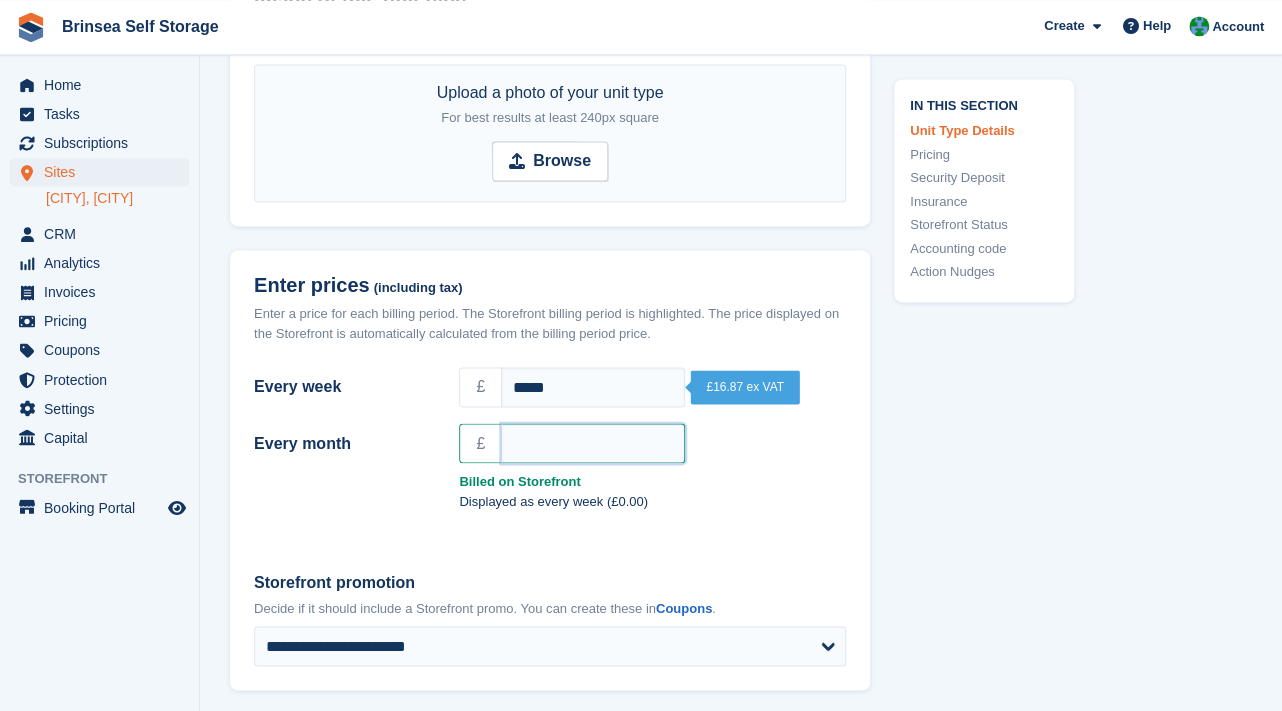 click on "Every month" at bounding box center (593, 443) 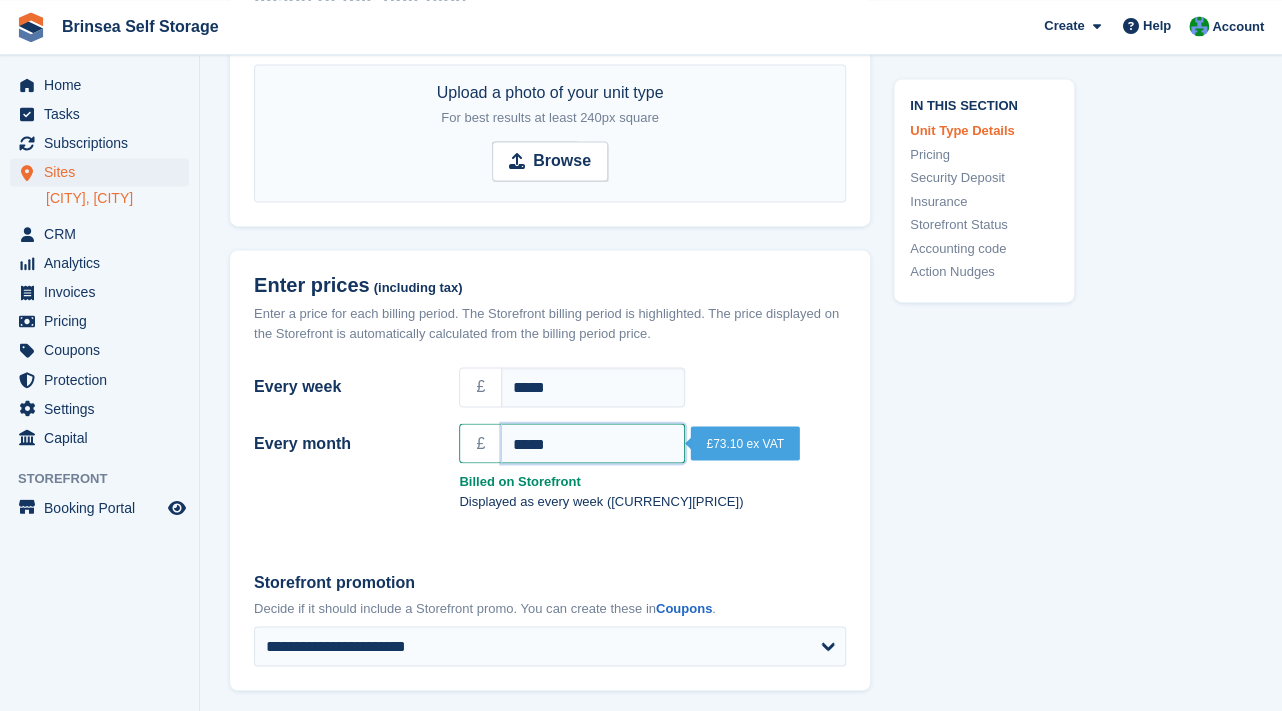 type on "*****" 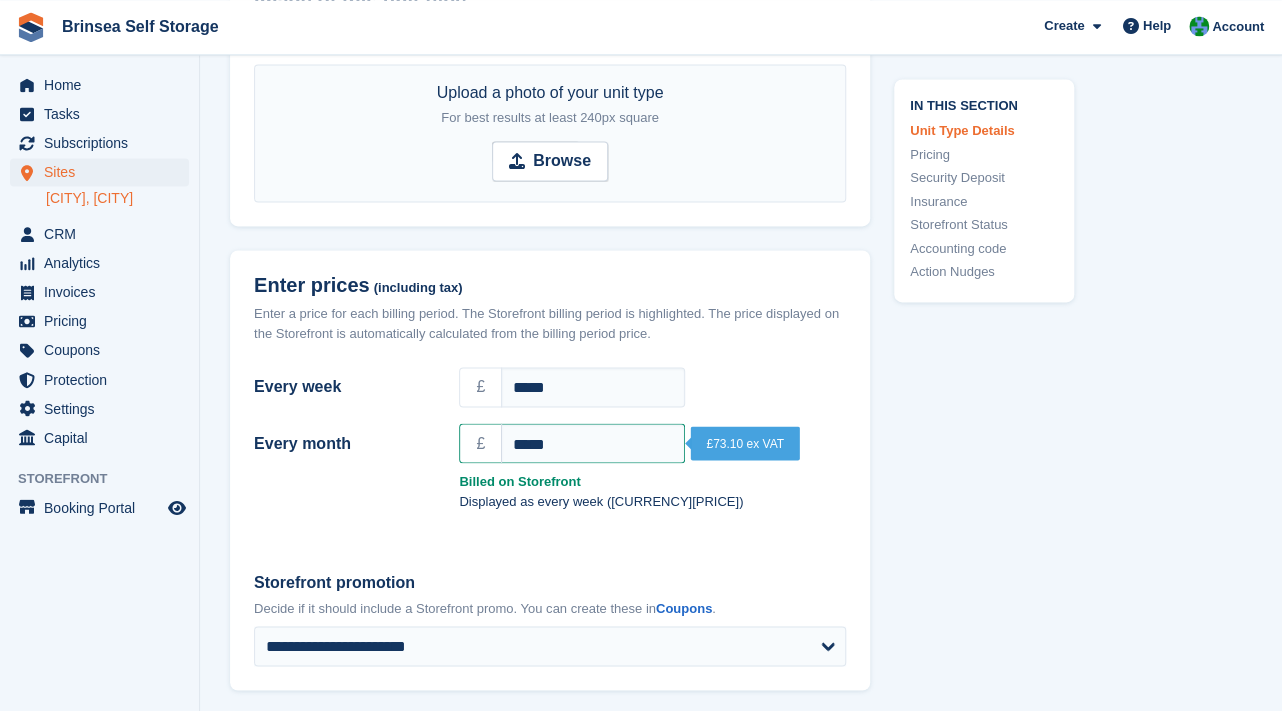 click on "Every month
£
*****
Billed on Storefront
Displayed as every week (£20.24)" at bounding box center [550, 468] 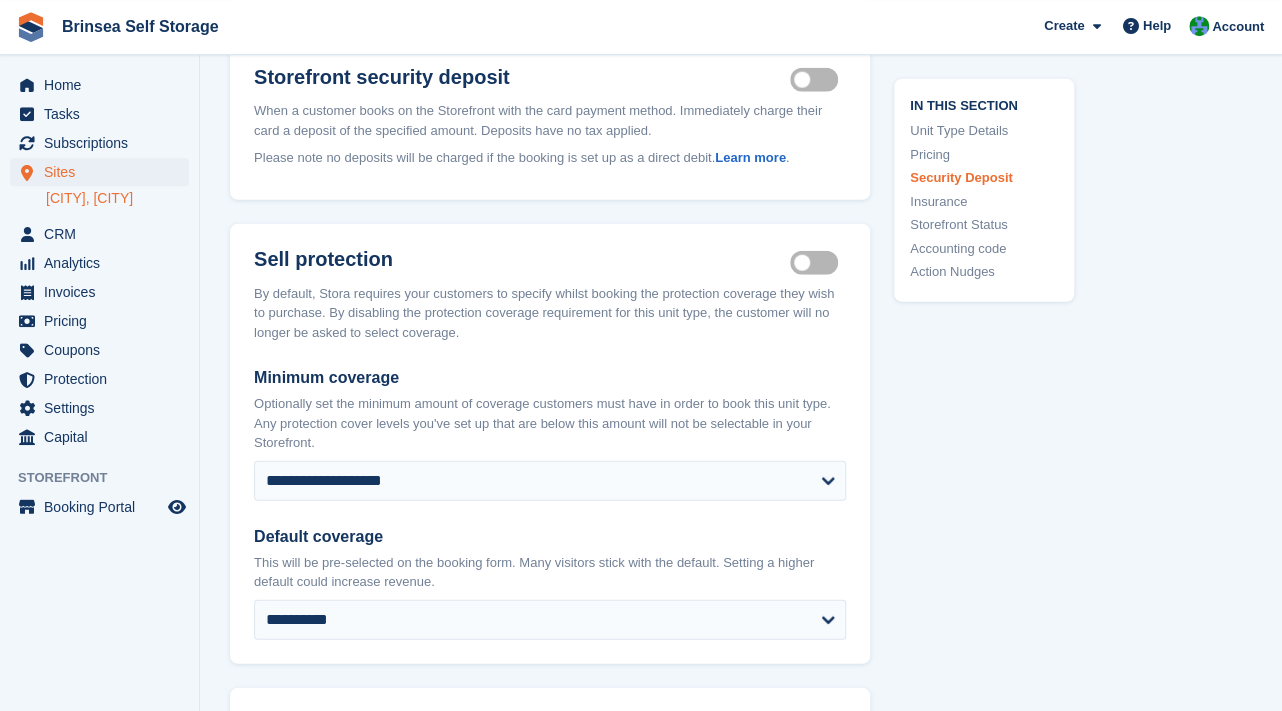 scroll, scrollTop: 2128, scrollLeft: 0, axis: vertical 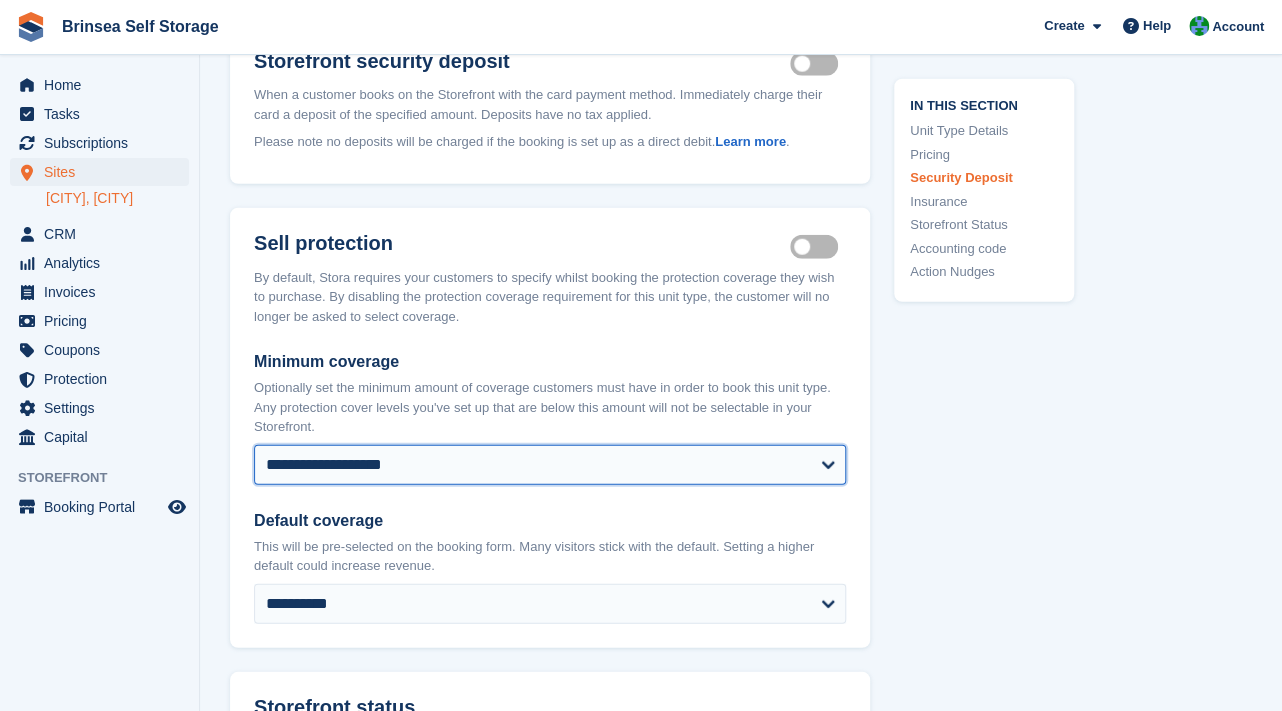 click on "**********" at bounding box center [550, 465] 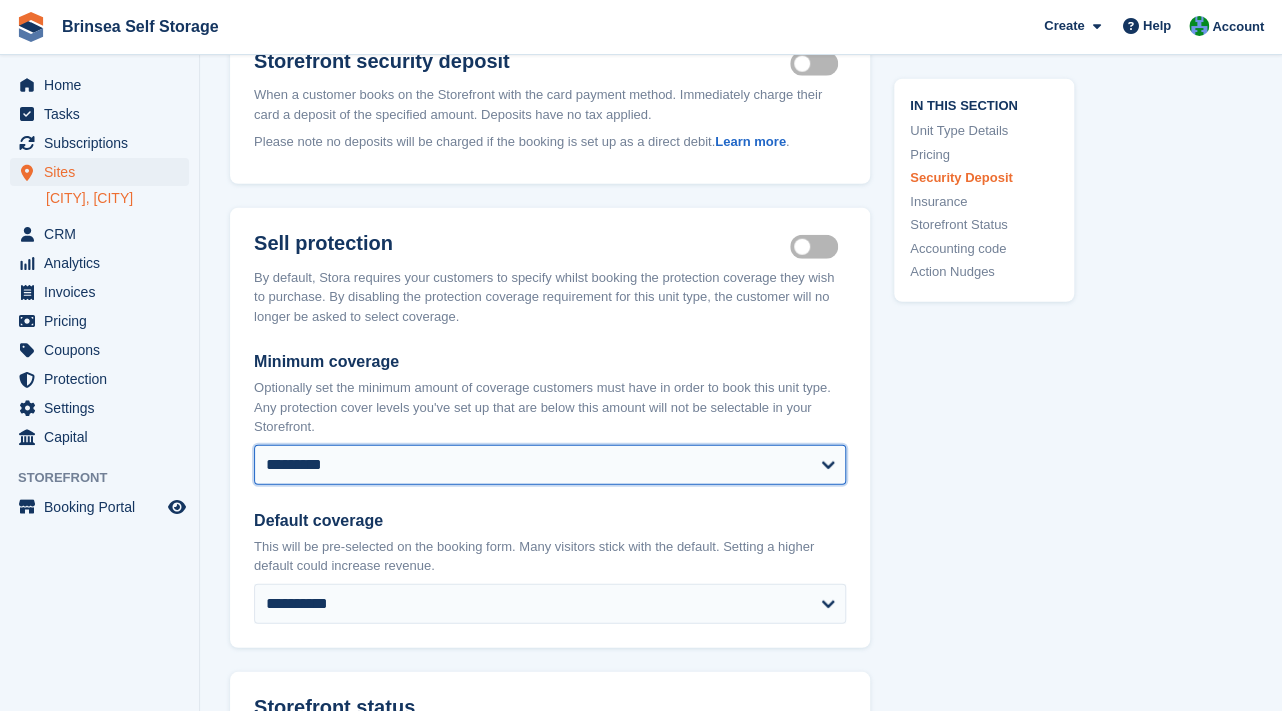 click on "*********" at bounding box center [0, 0] 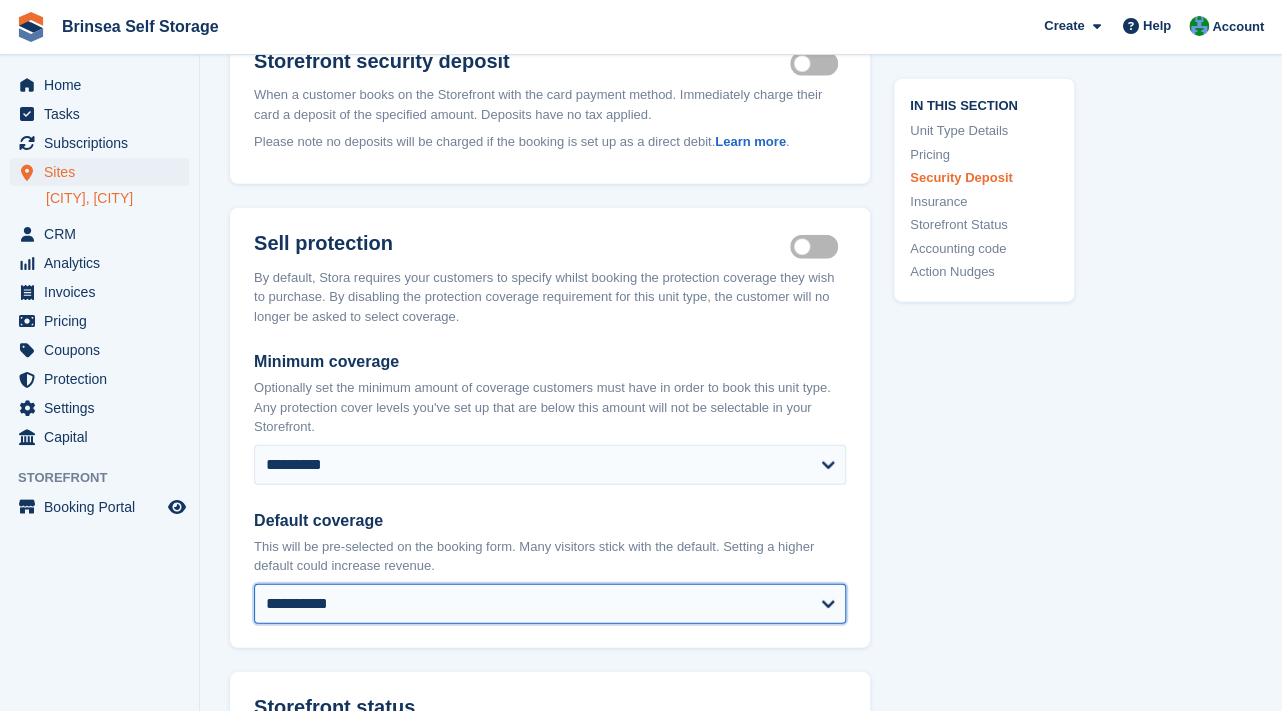 click on "**********" at bounding box center [550, 604] 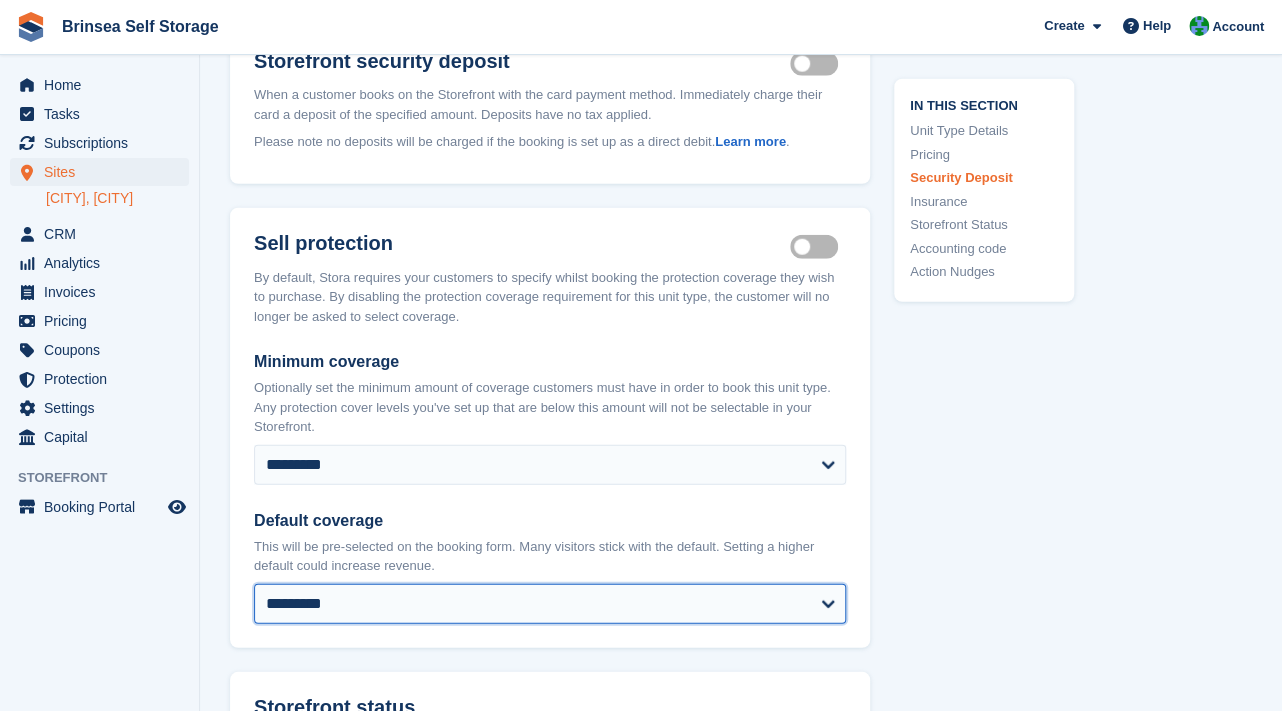 click on "*********" at bounding box center (0, 0) 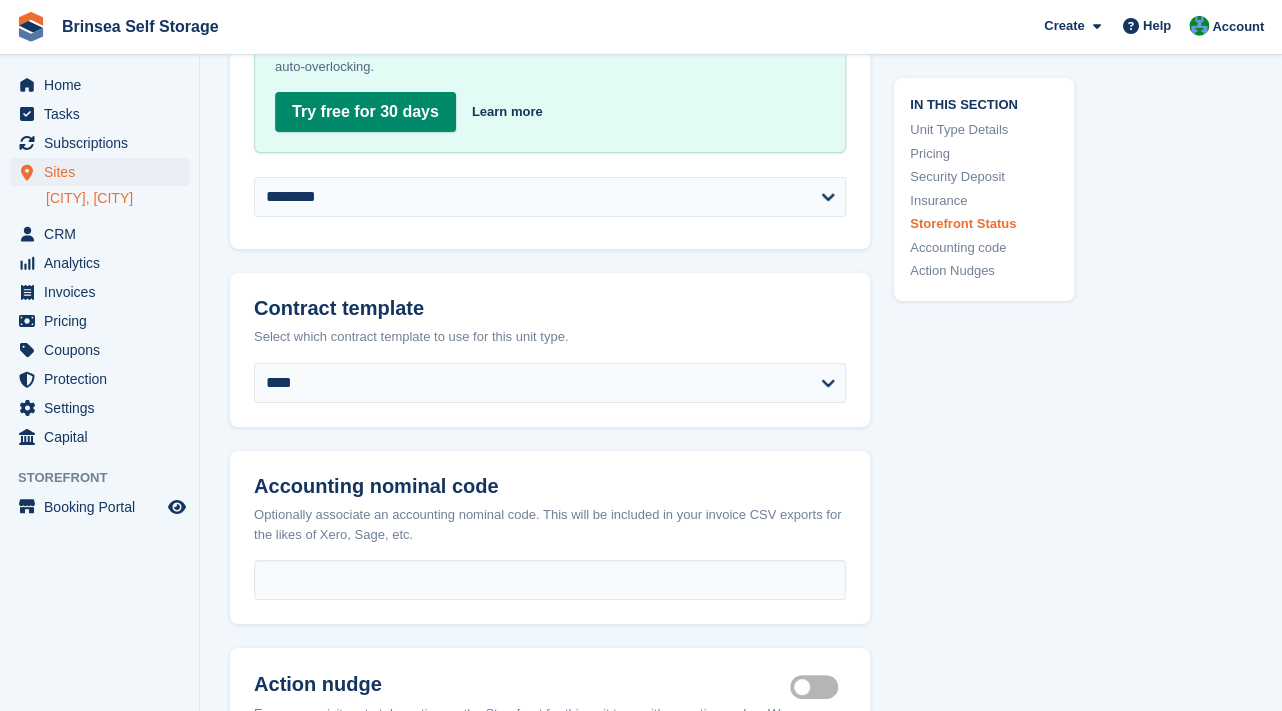 scroll, scrollTop: 2944, scrollLeft: 0, axis: vertical 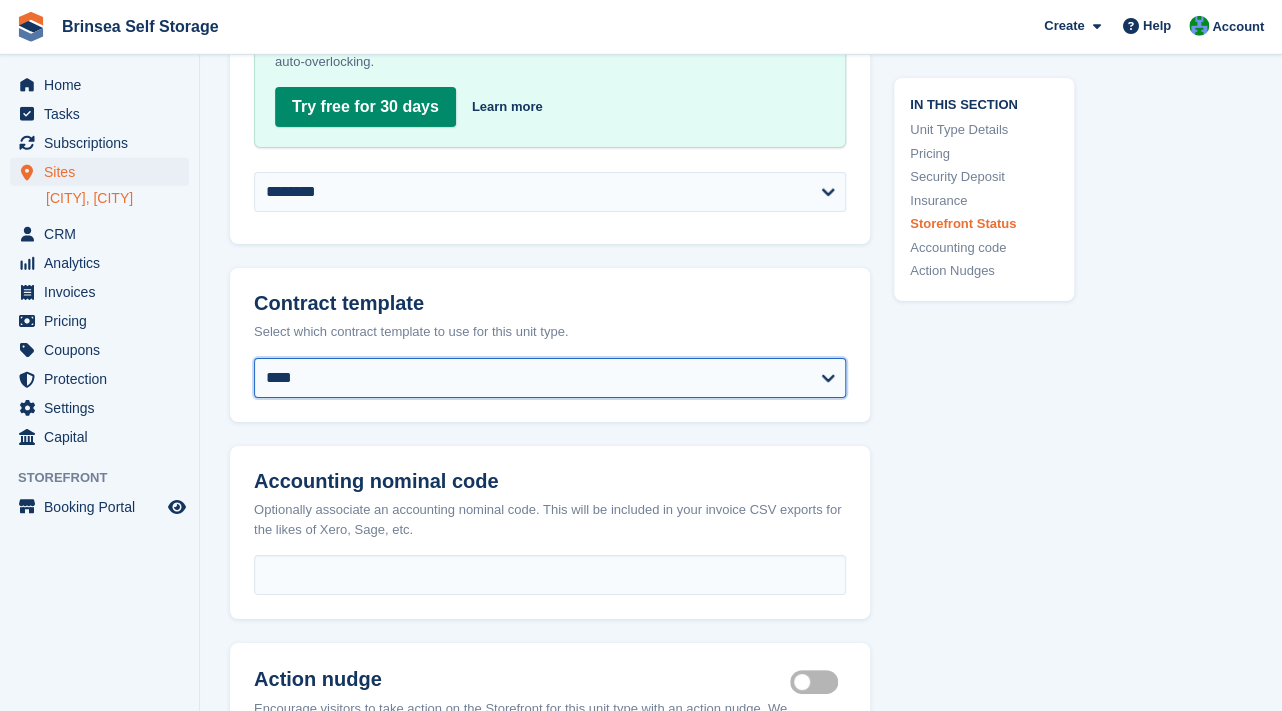 click on "**********" at bounding box center [550, 378] 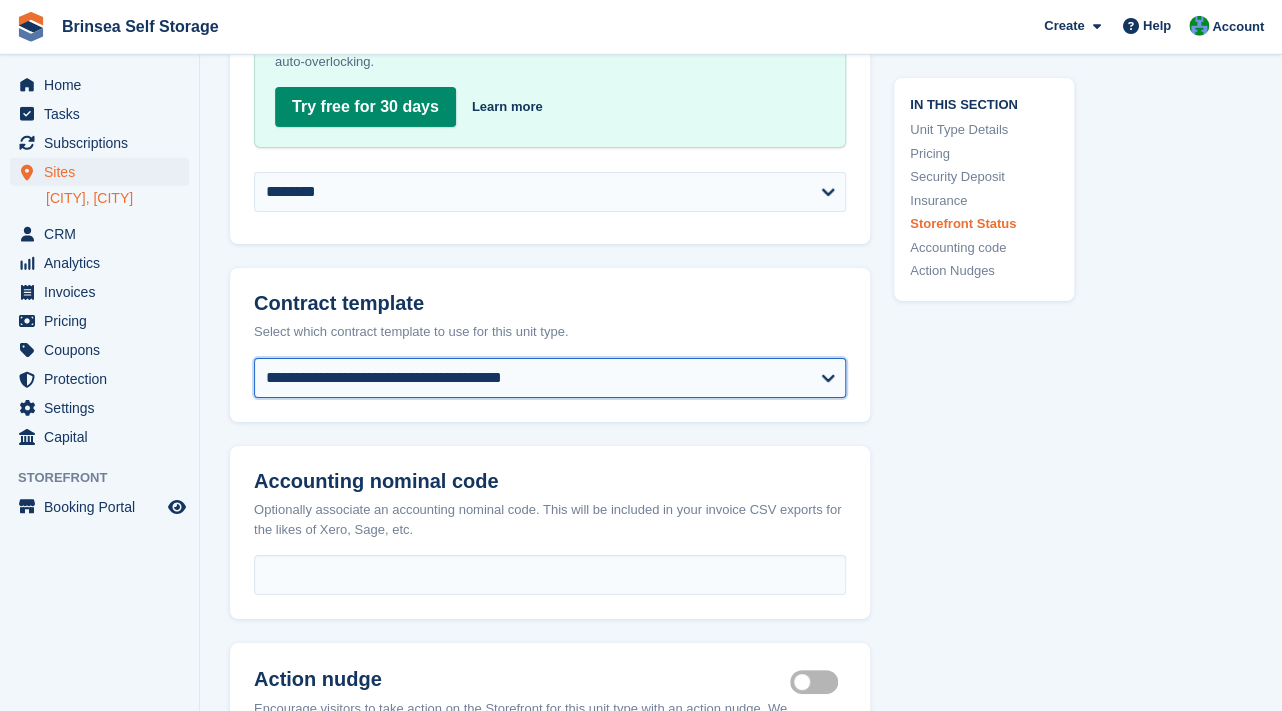 click on "**********" at bounding box center (0, 0) 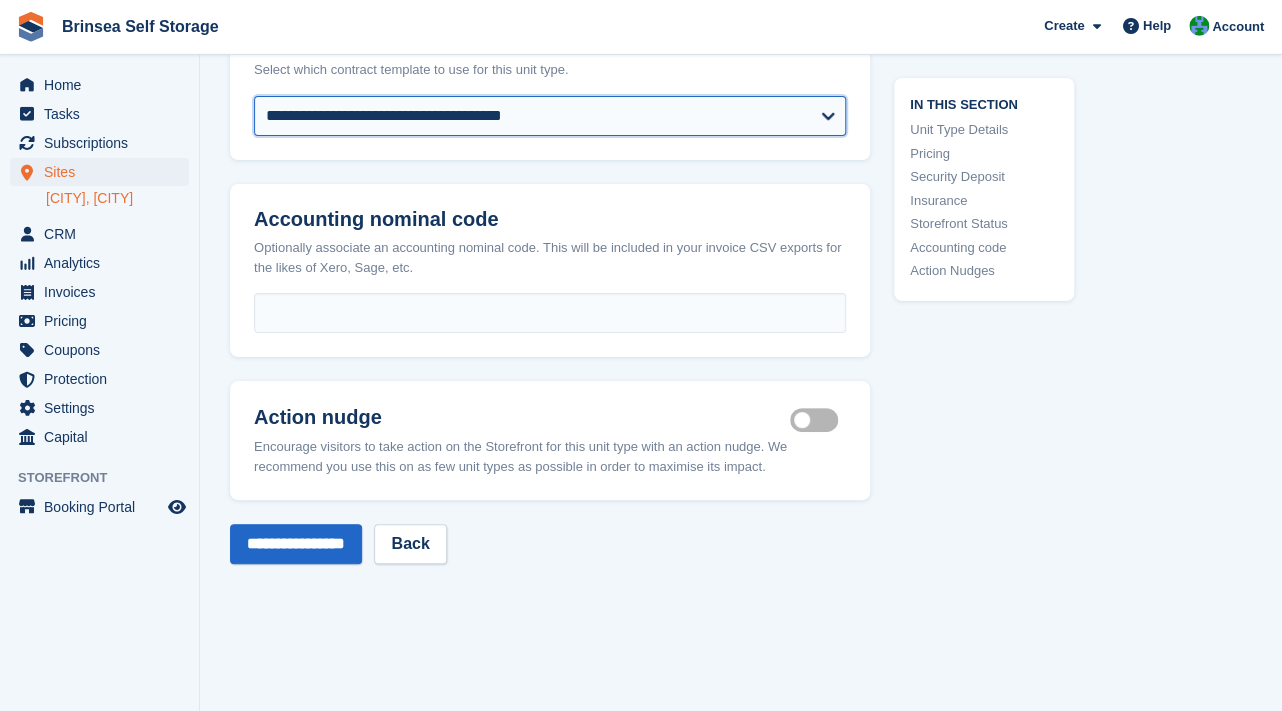 scroll, scrollTop: 3211, scrollLeft: 0, axis: vertical 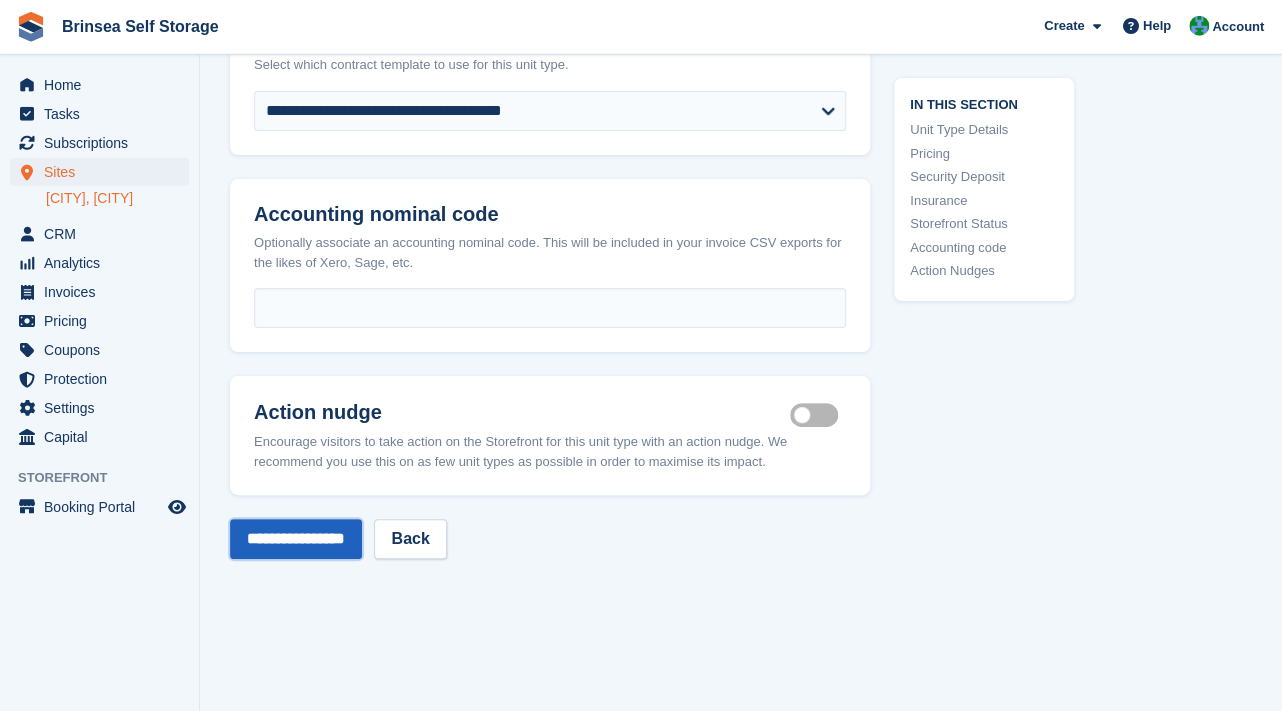 click on "**********" at bounding box center [296, 539] 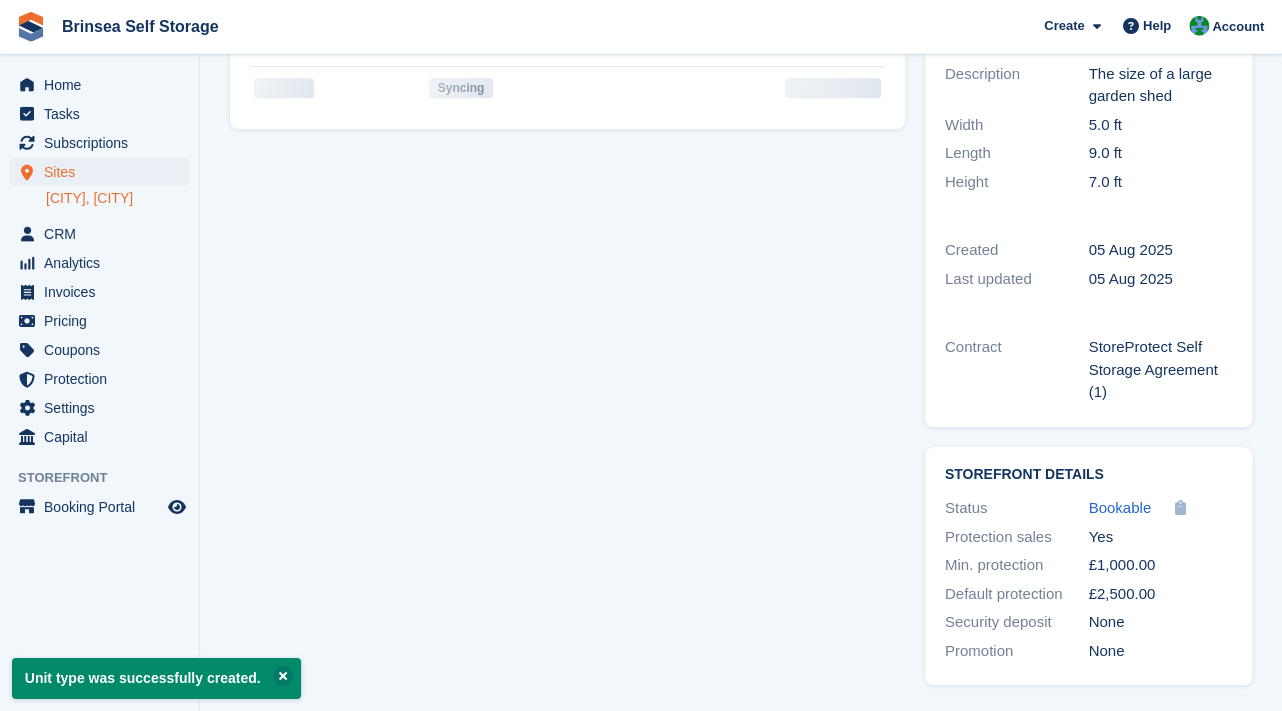 scroll, scrollTop: 468, scrollLeft: 0, axis: vertical 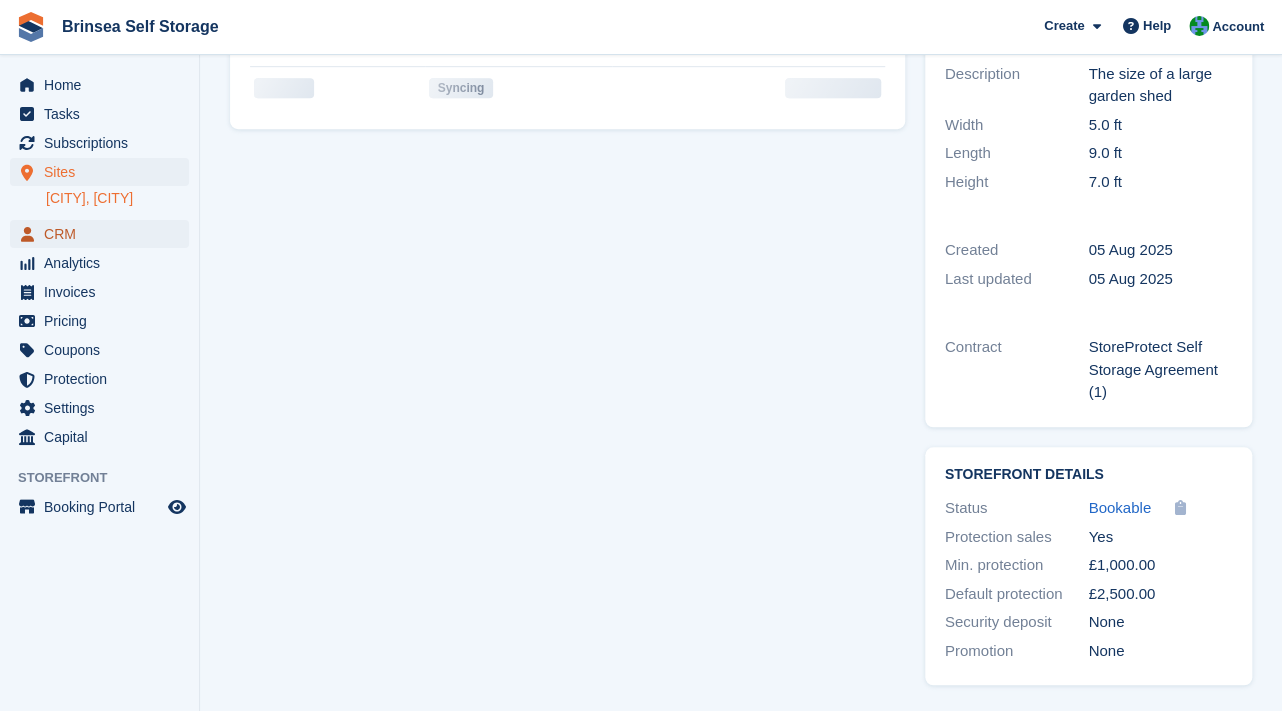 click on "CRM" at bounding box center [104, 234] 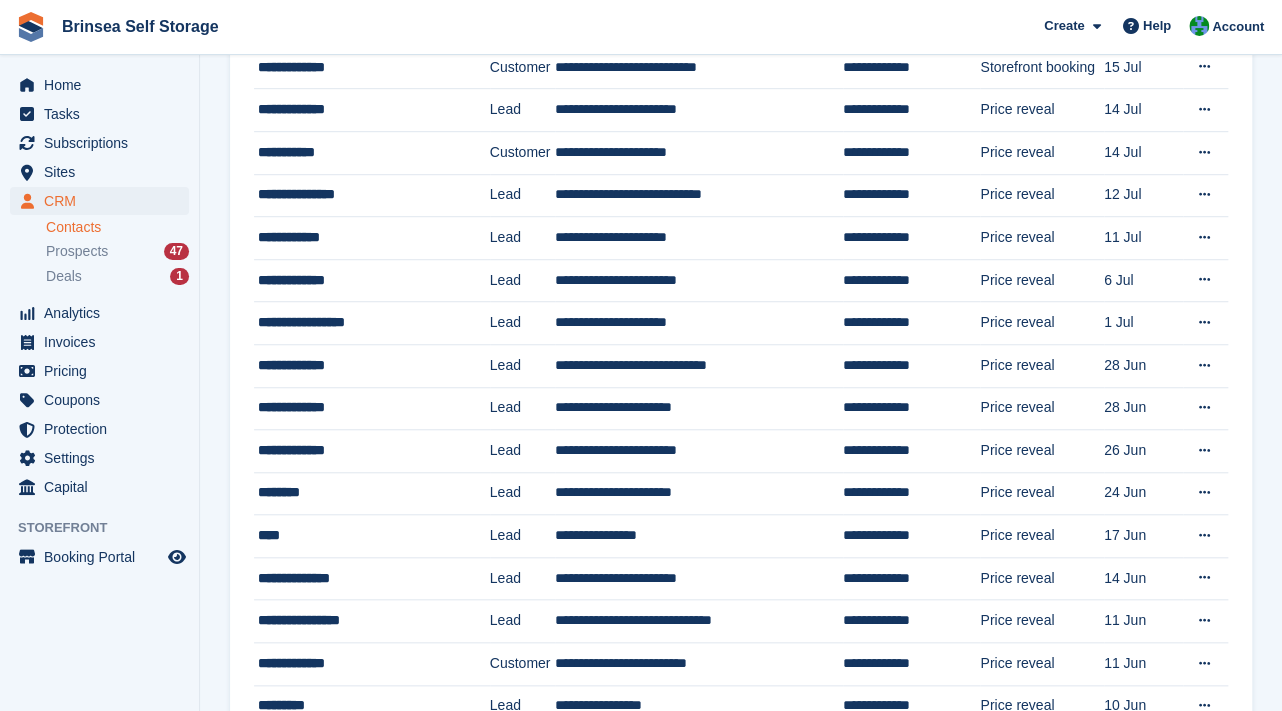 scroll, scrollTop: 0, scrollLeft: 0, axis: both 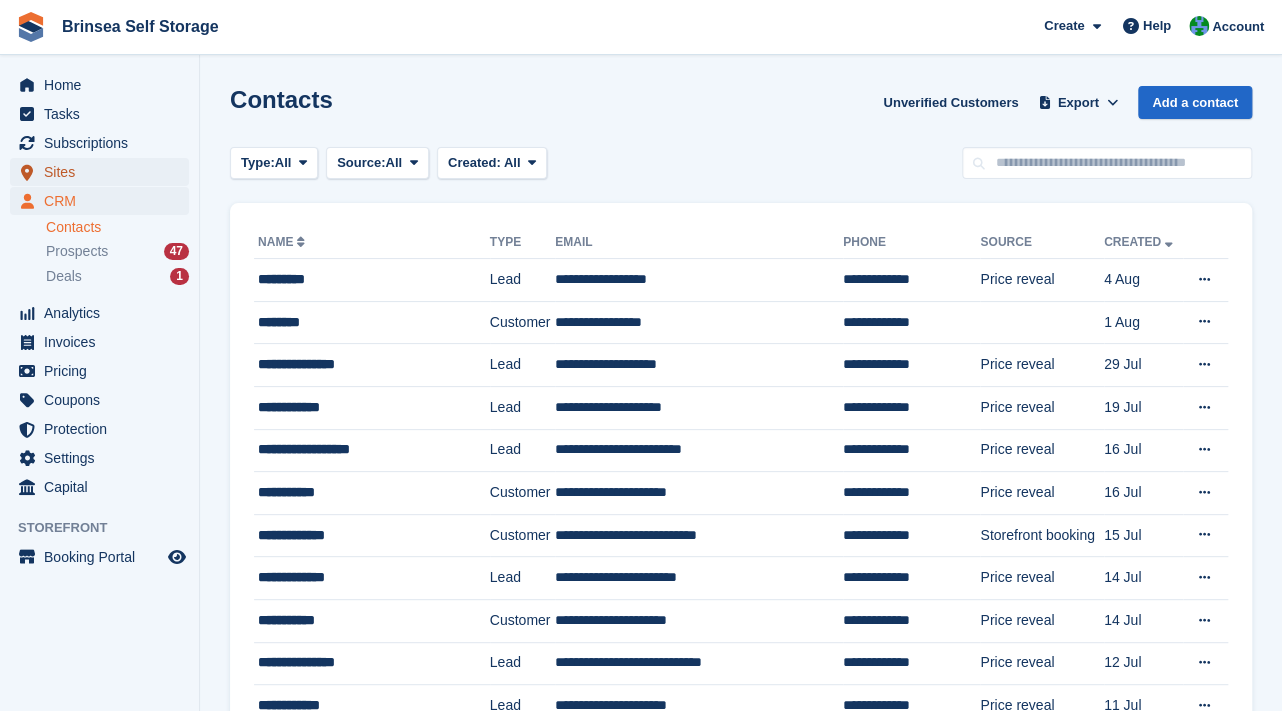 click on "Sites" at bounding box center (104, 172) 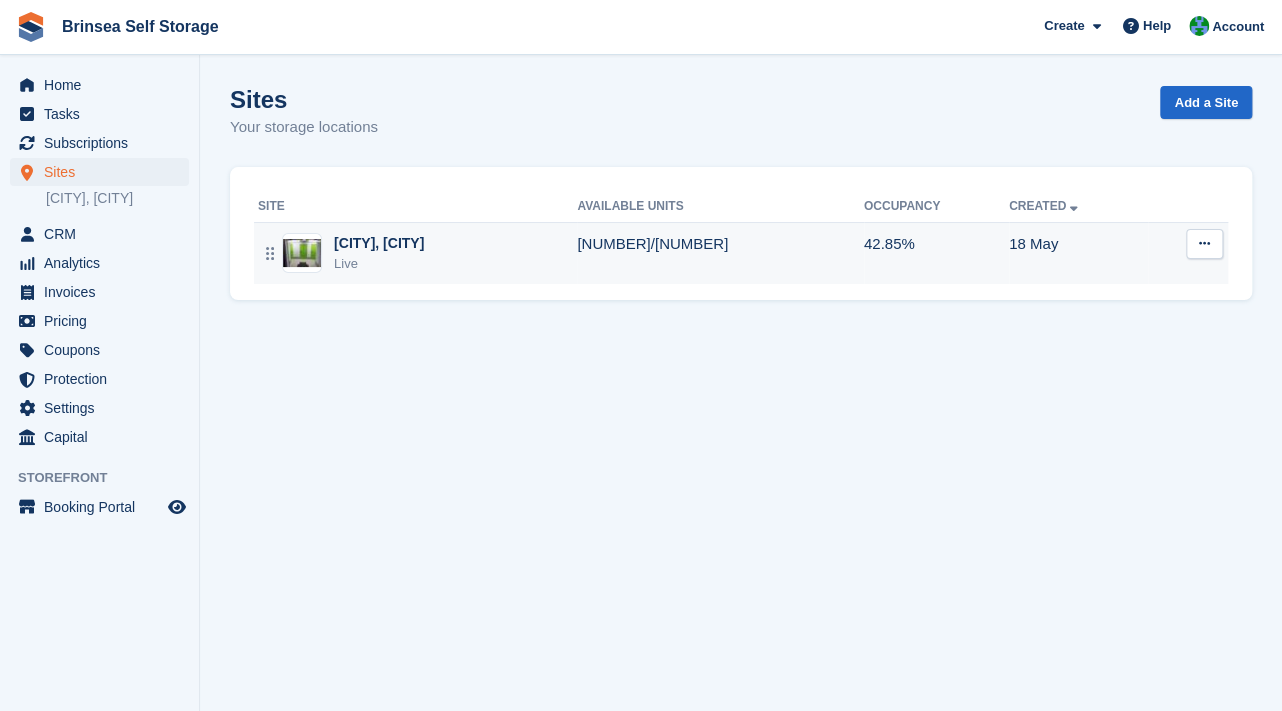 click on "[TOWN], [CITY]" at bounding box center (379, 243) 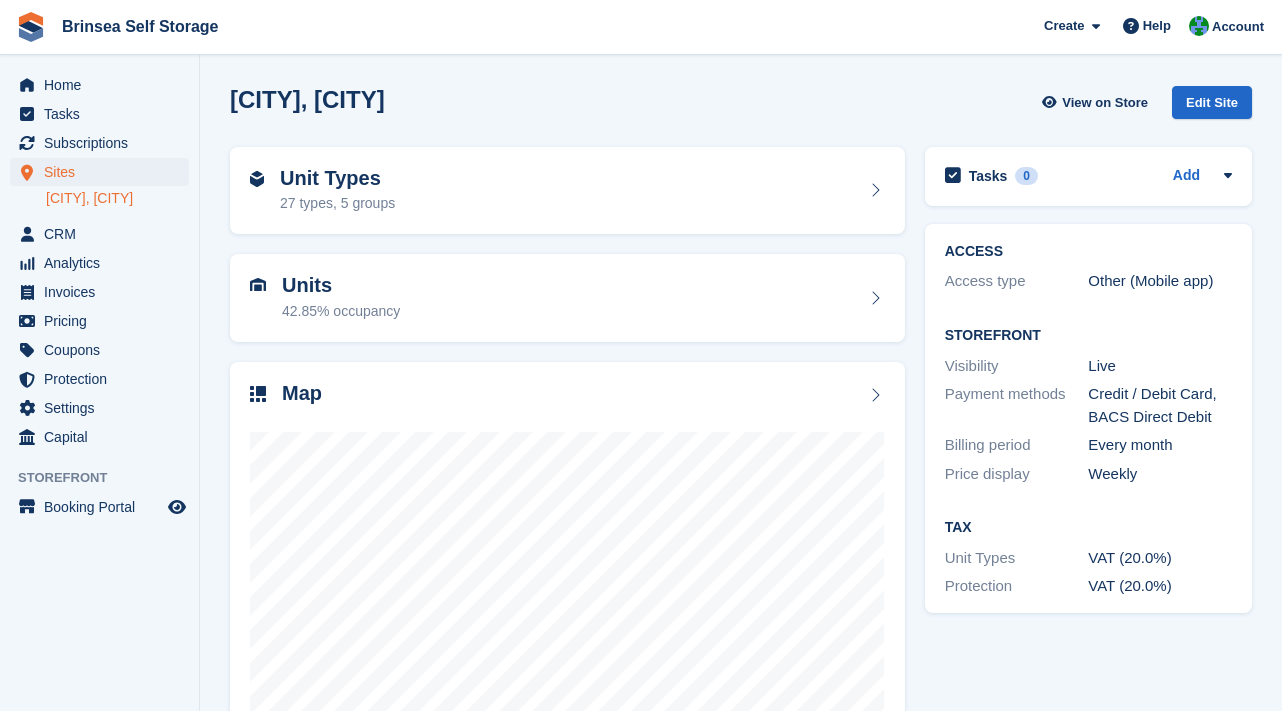 scroll, scrollTop: 0, scrollLeft: 0, axis: both 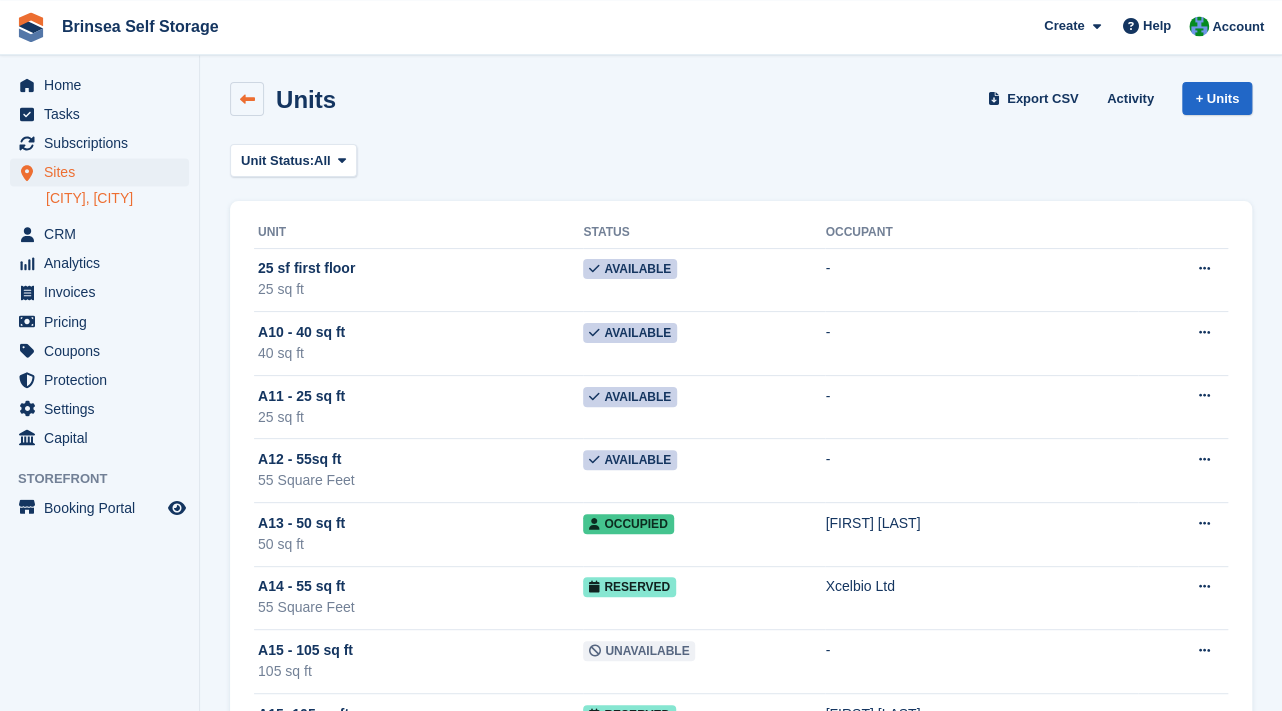 click at bounding box center [247, 99] 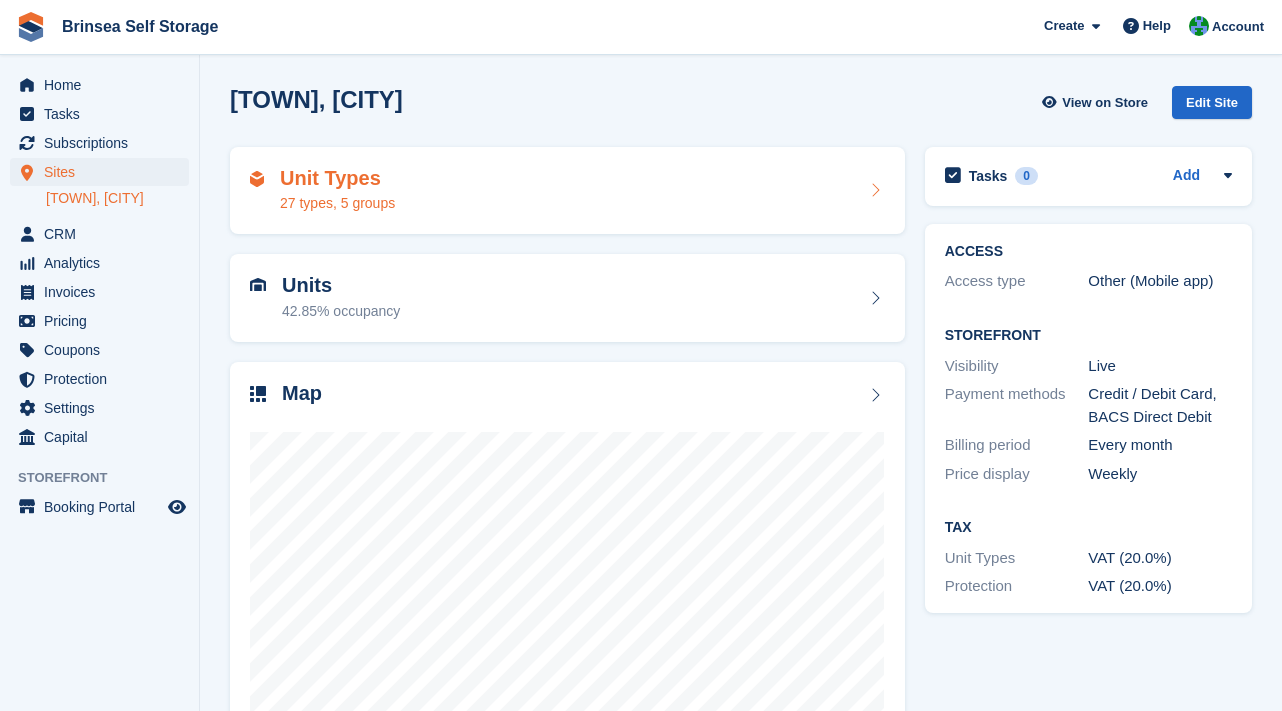 scroll, scrollTop: 0, scrollLeft: 0, axis: both 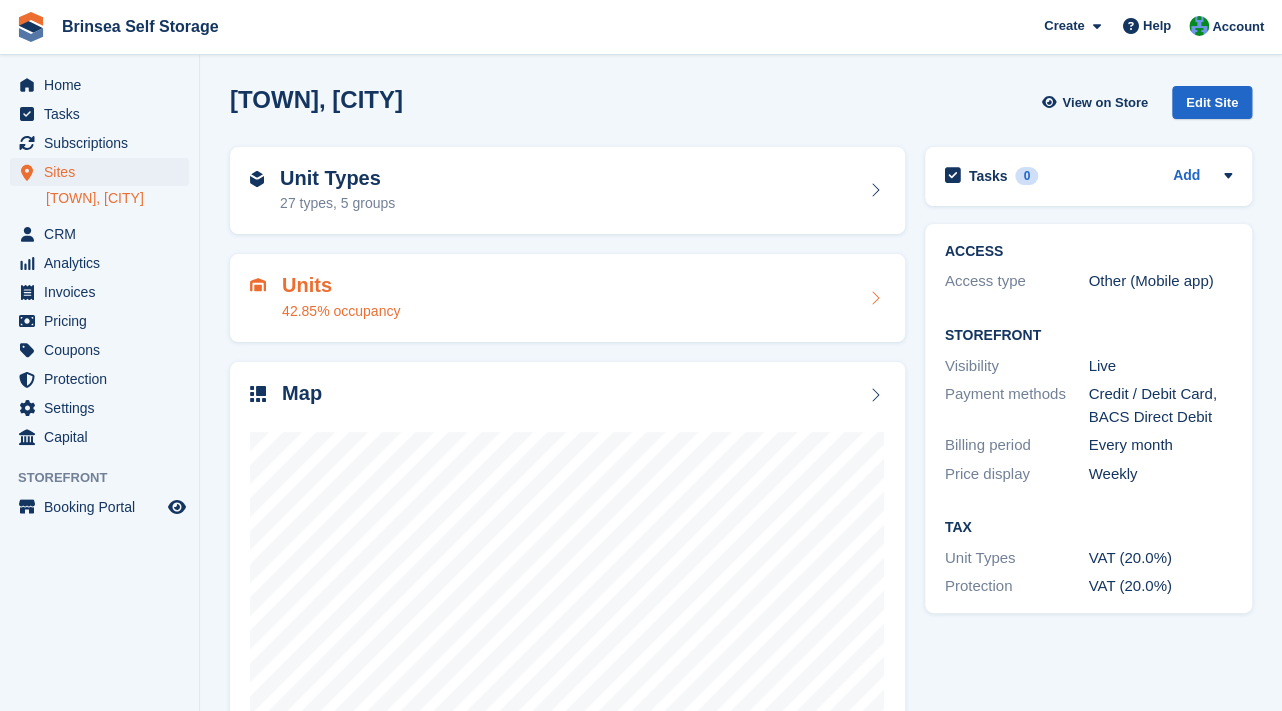 click on "Units
42.85% occupancy" at bounding box center (341, 298) 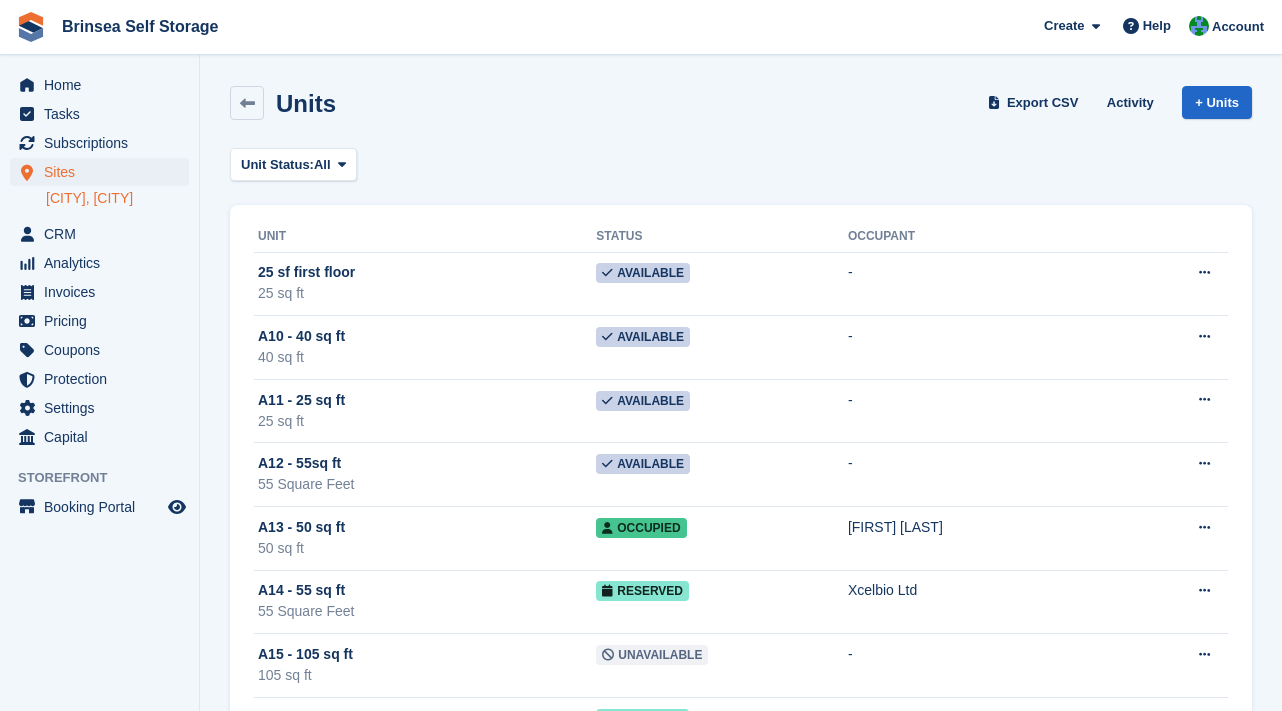 scroll, scrollTop: 0, scrollLeft: 0, axis: both 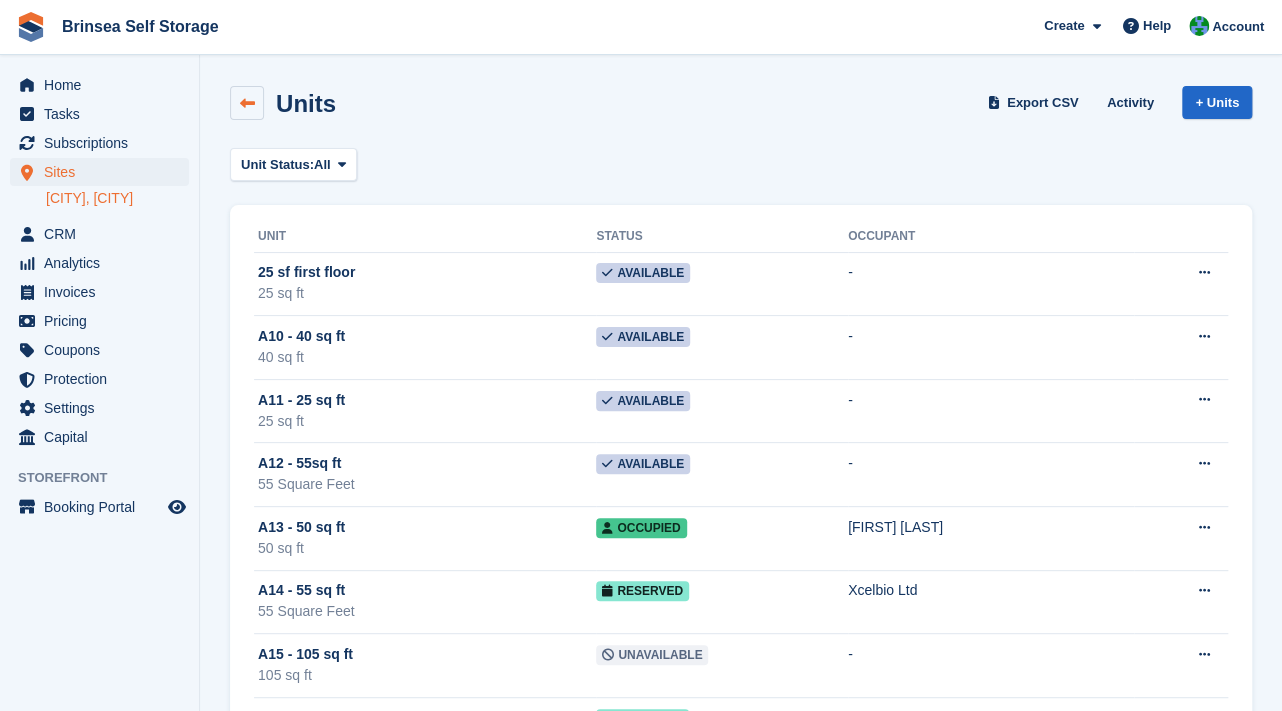 click at bounding box center [247, 103] 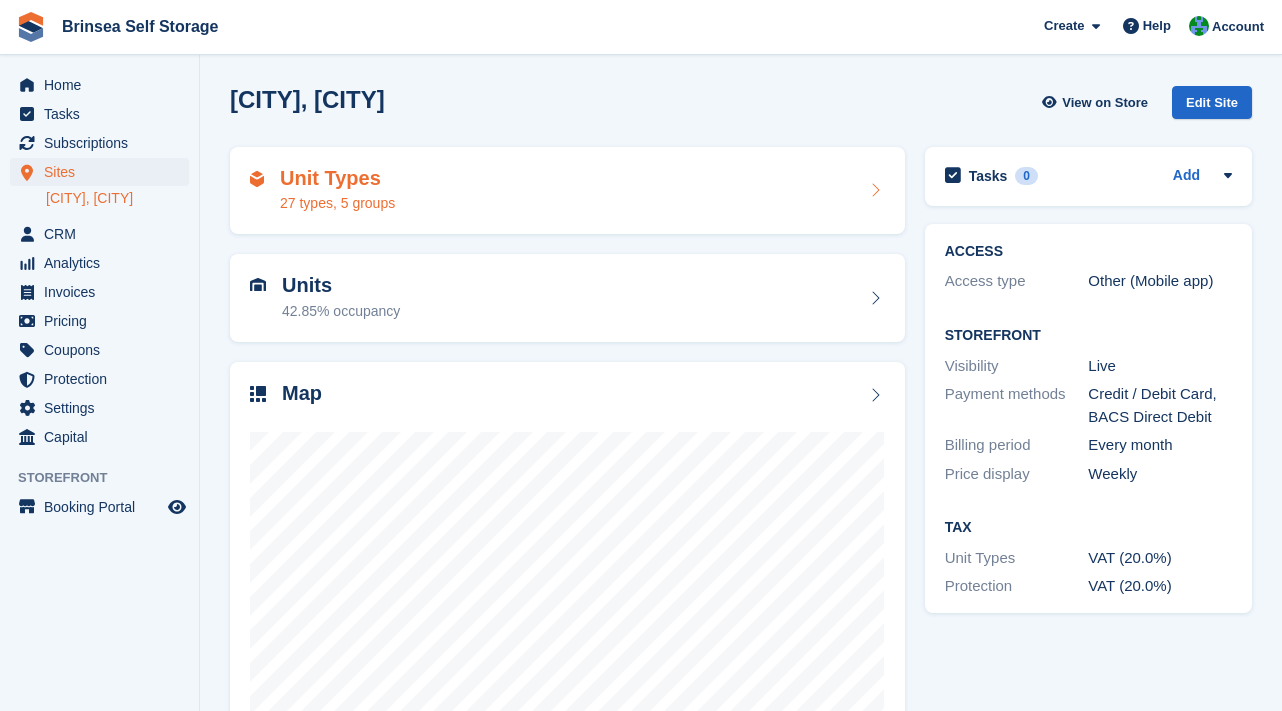 scroll, scrollTop: 0, scrollLeft: 0, axis: both 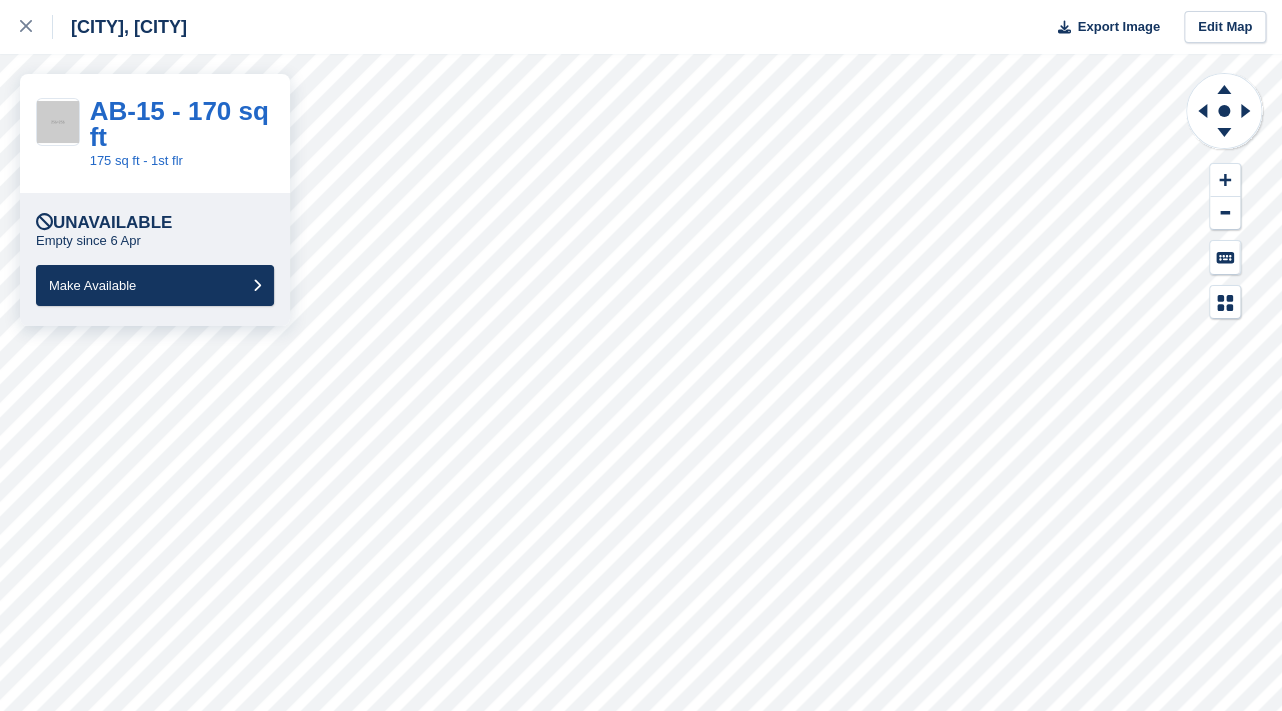 click on "[CITY], [CITY]  Export Image Edit Map" at bounding box center [641, 27] 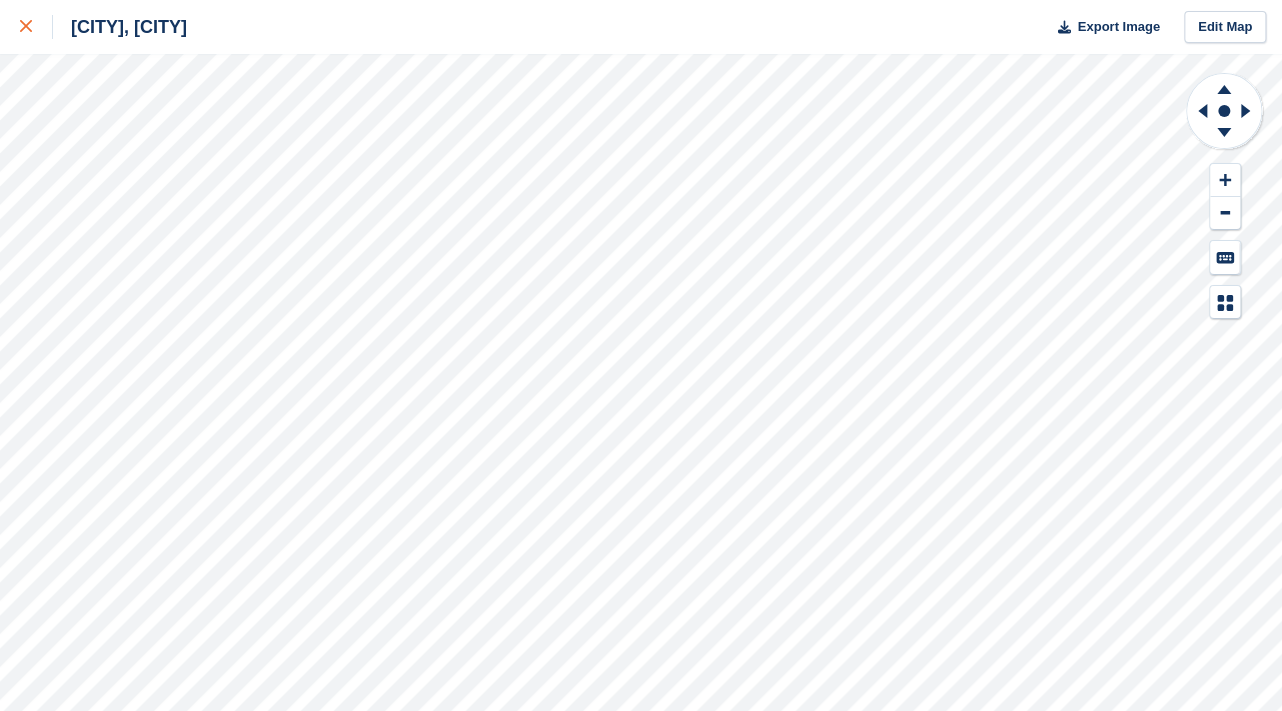 click 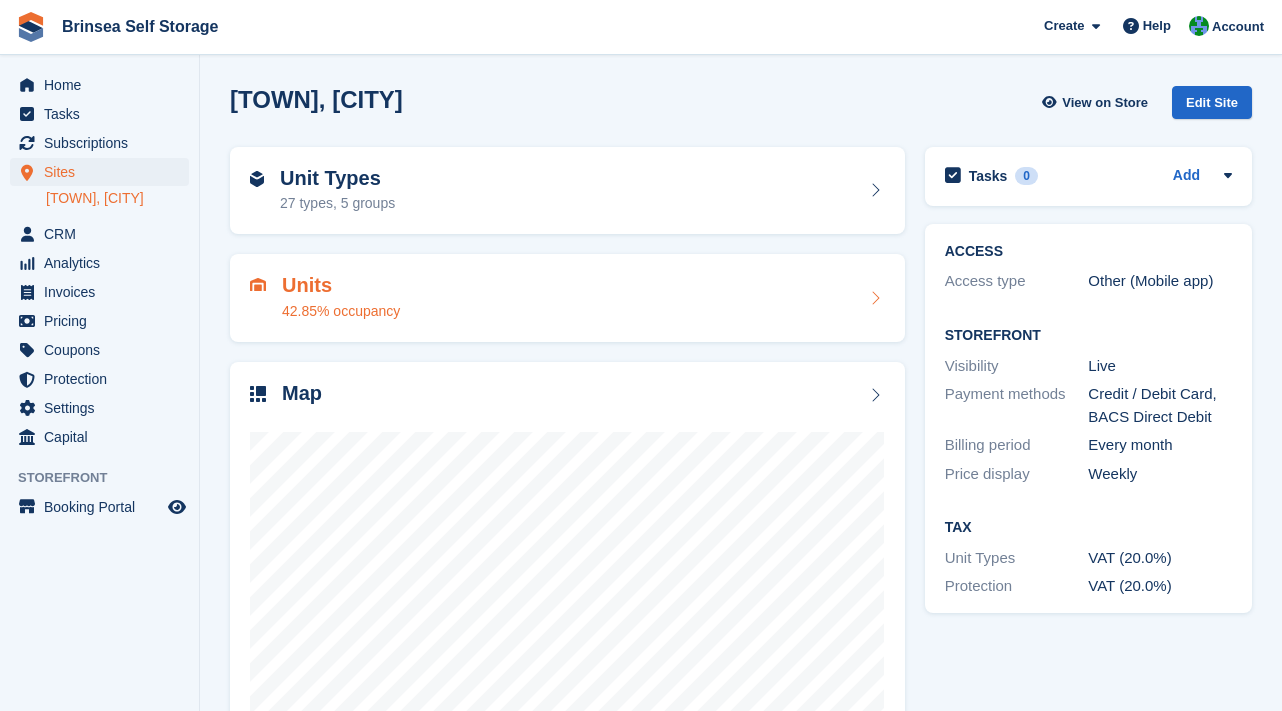 scroll, scrollTop: 0, scrollLeft: 0, axis: both 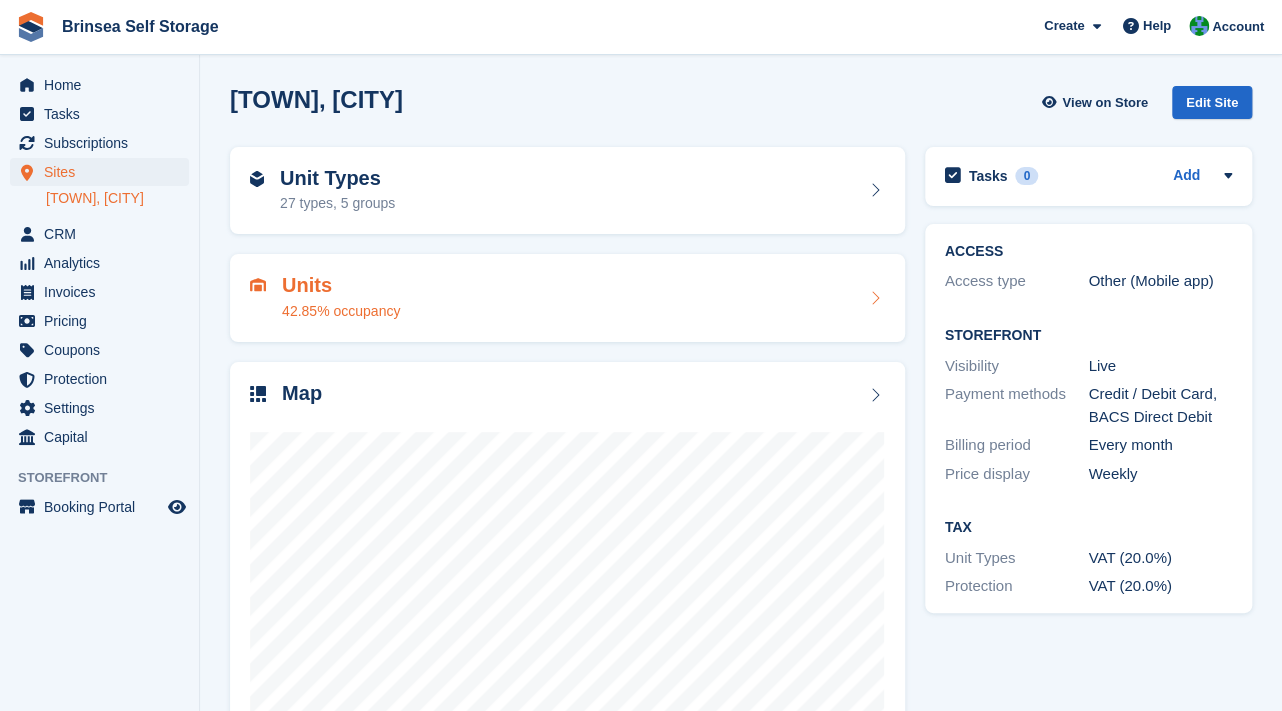 click on "Units" at bounding box center [341, 285] 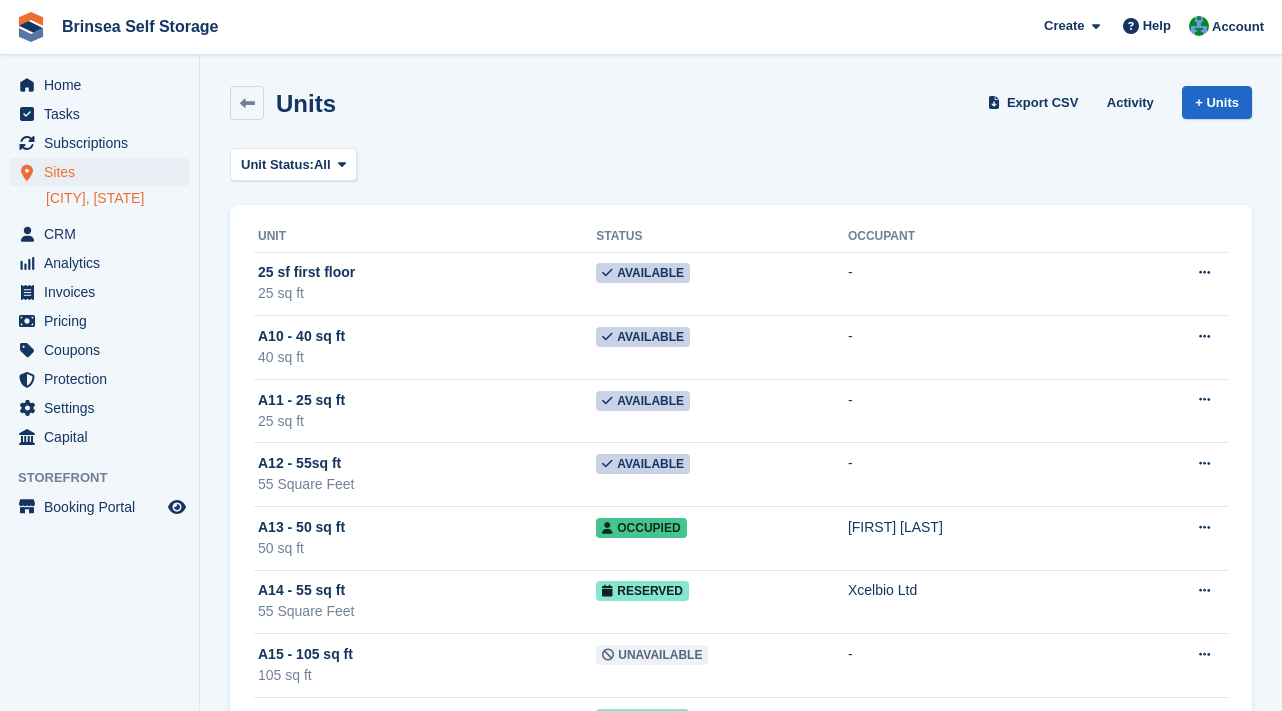 scroll, scrollTop: 0, scrollLeft: 0, axis: both 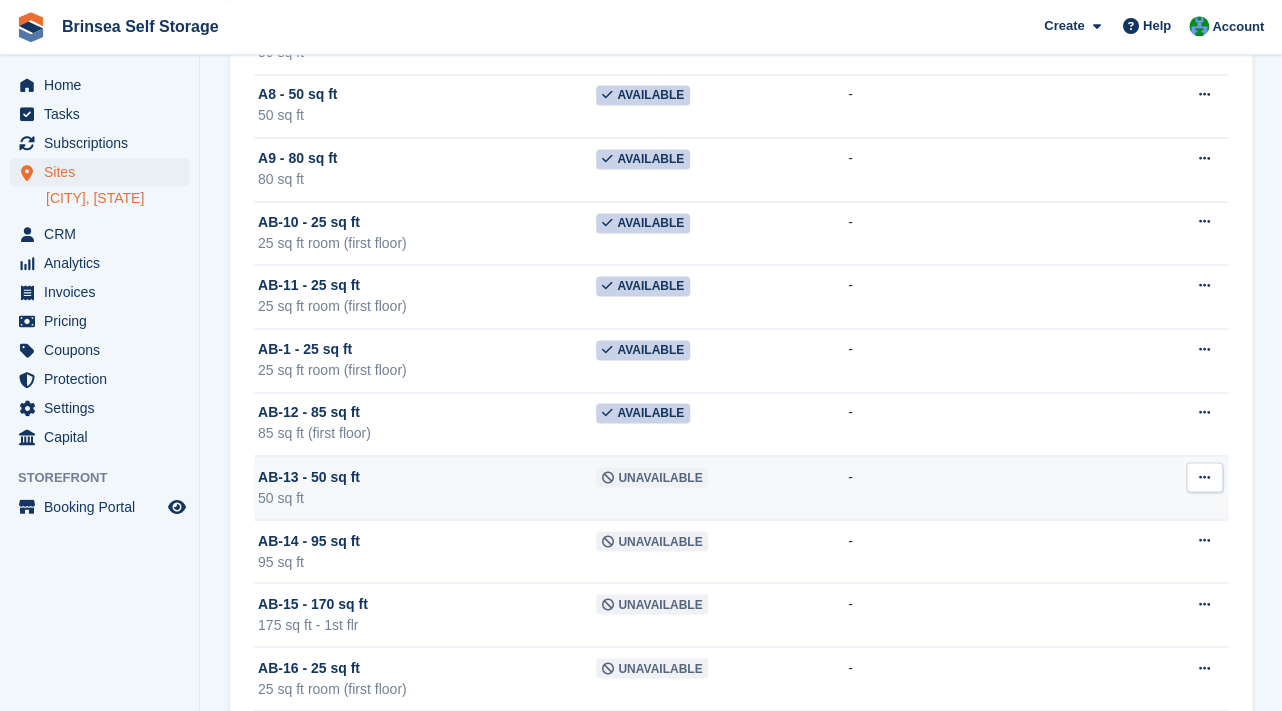 click at bounding box center (1204, 476) 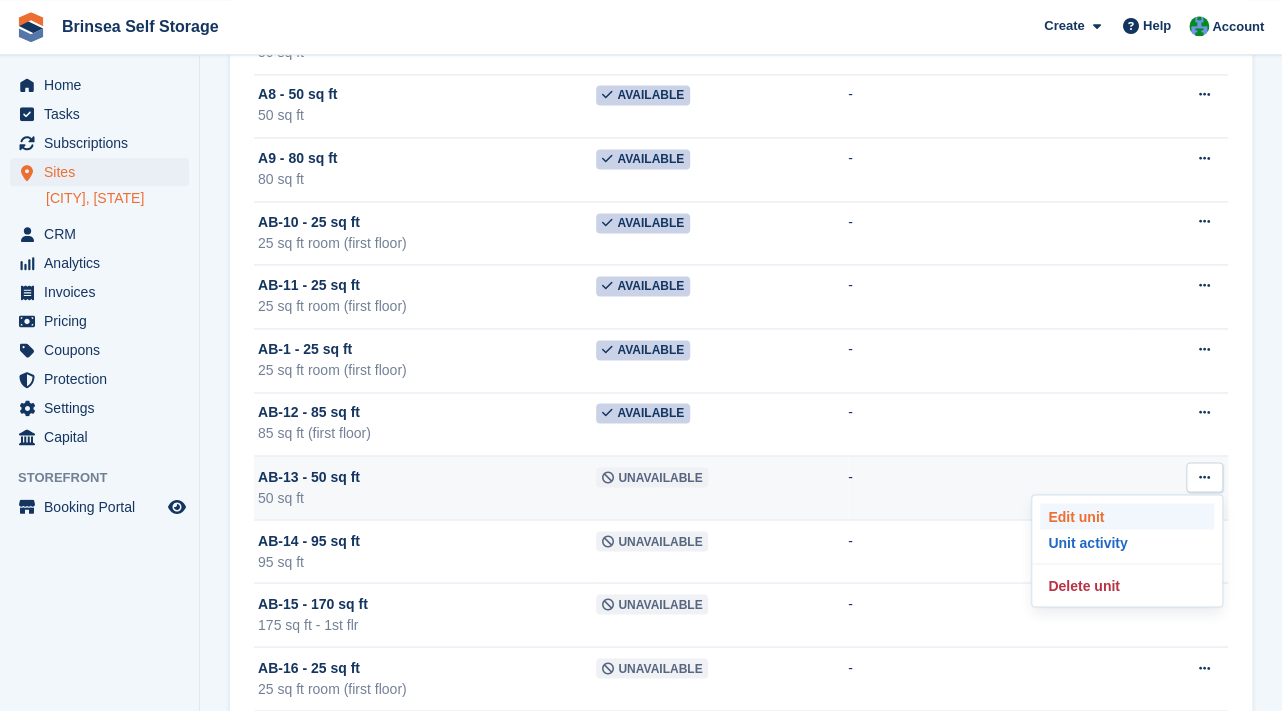 click on "Edit unit" at bounding box center [1127, 516] 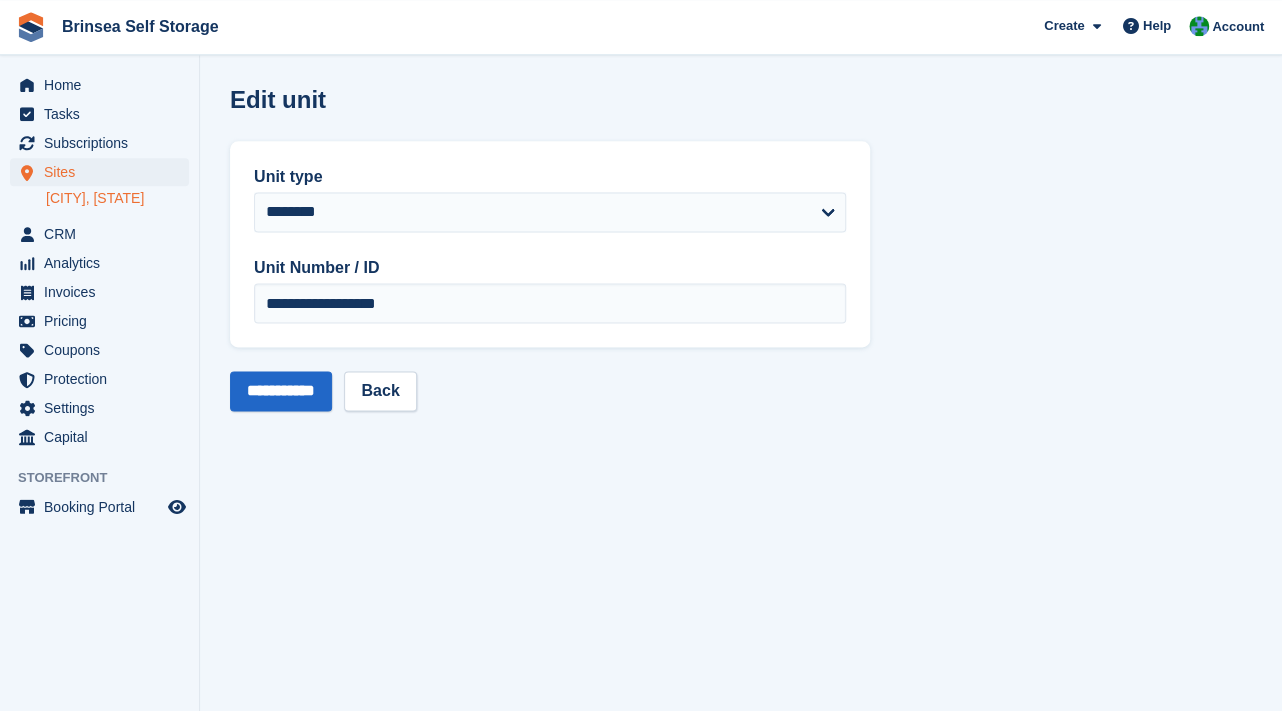 scroll, scrollTop: 0, scrollLeft: 0, axis: both 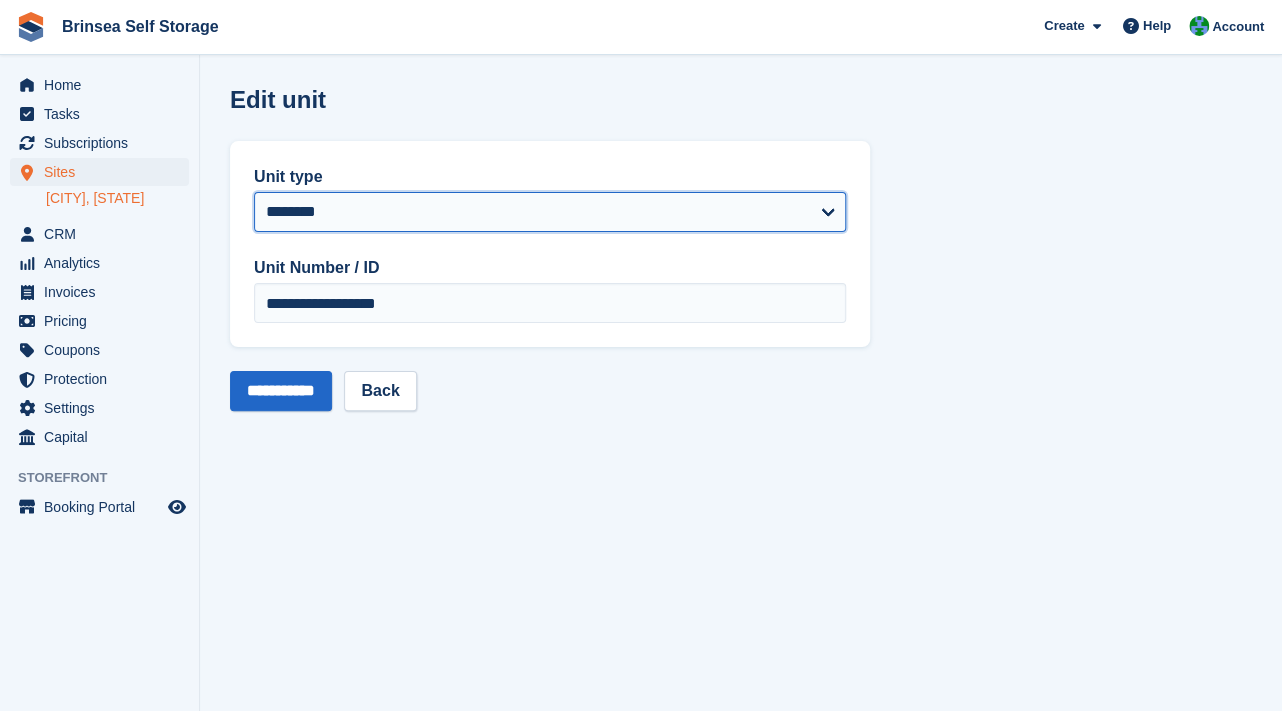 click on "**********" at bounding box center [550, 212] 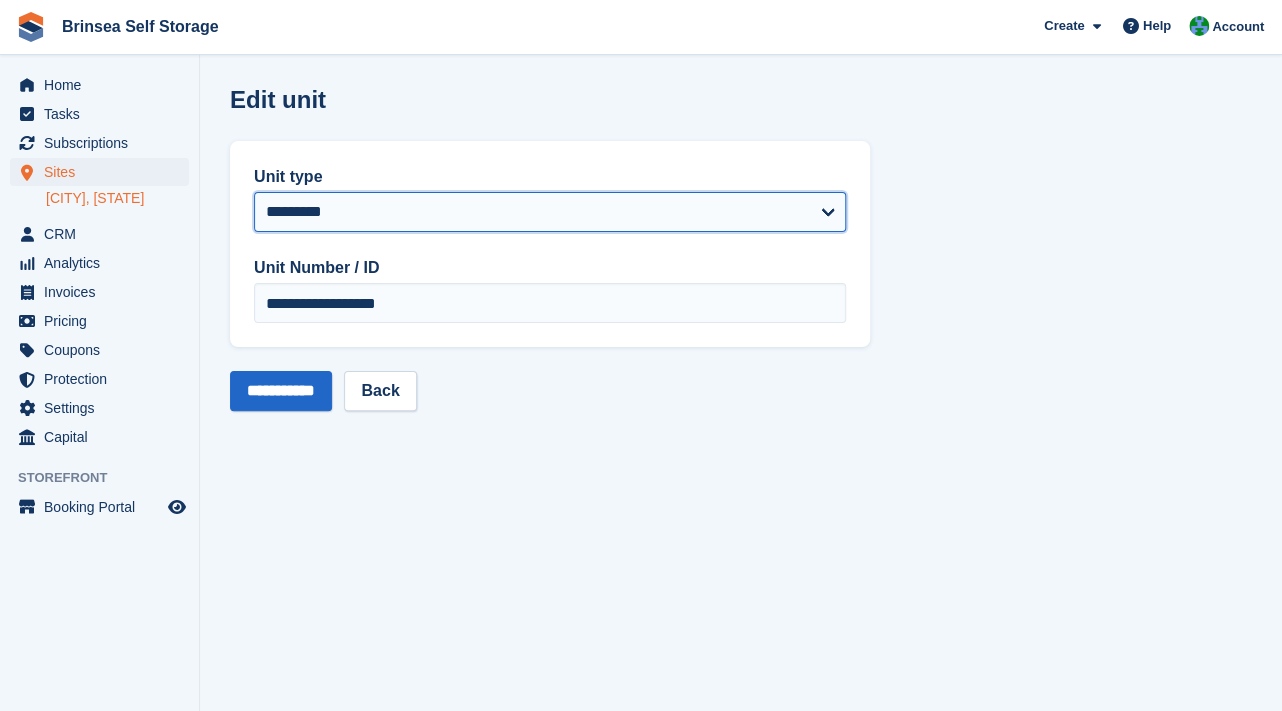 click on "**********" at bounding box center (0, 0) 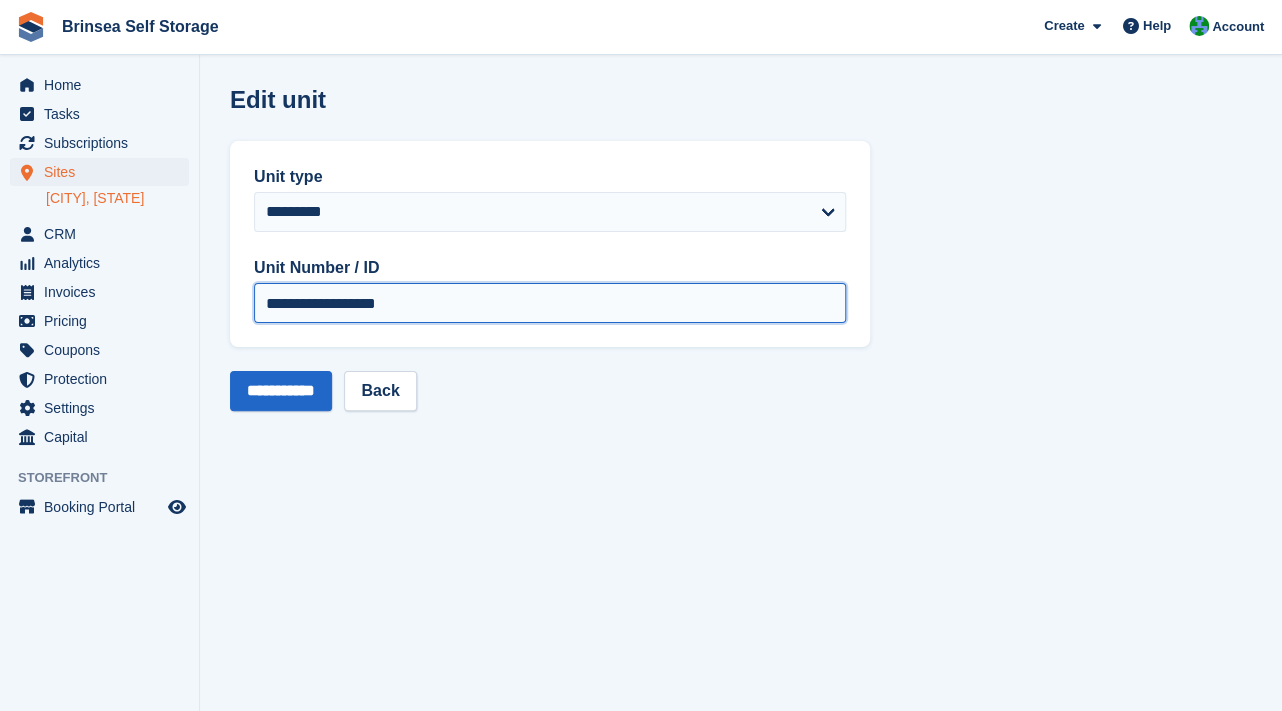 click on "**********" at bounding box center (550, 303) 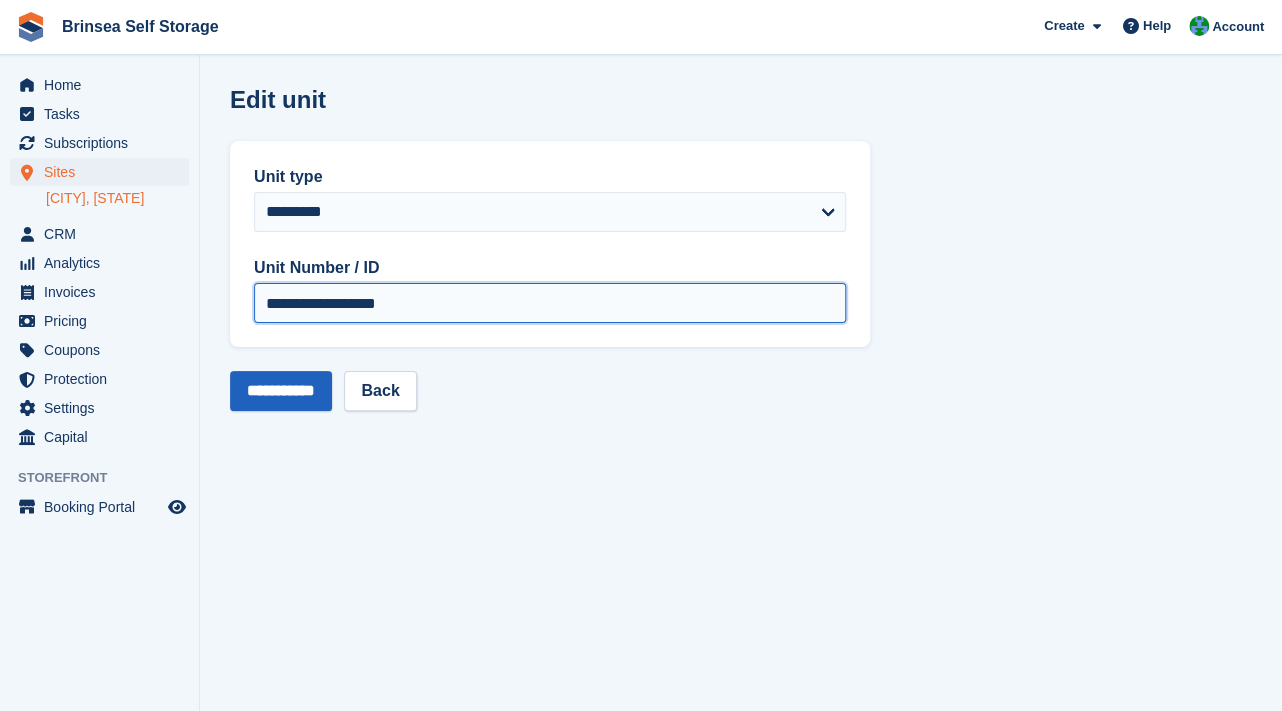 type on "**********" 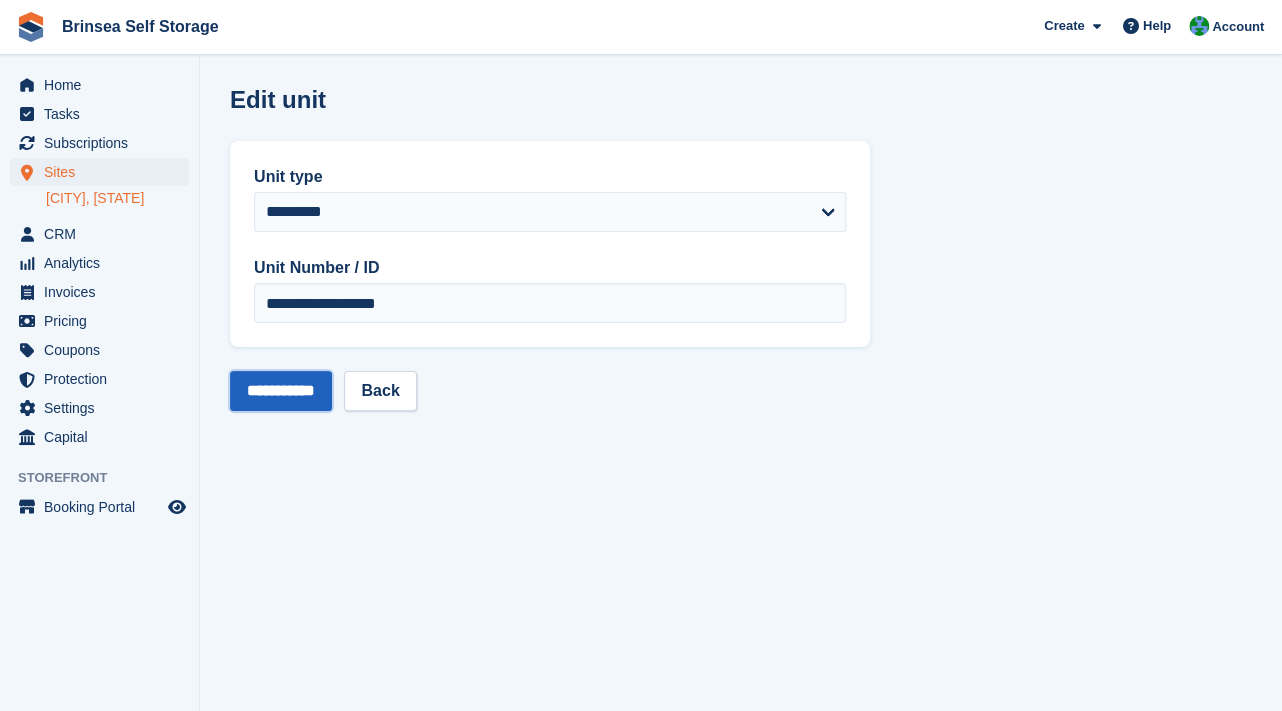 click on "**********" at bounding box center [281, 391] 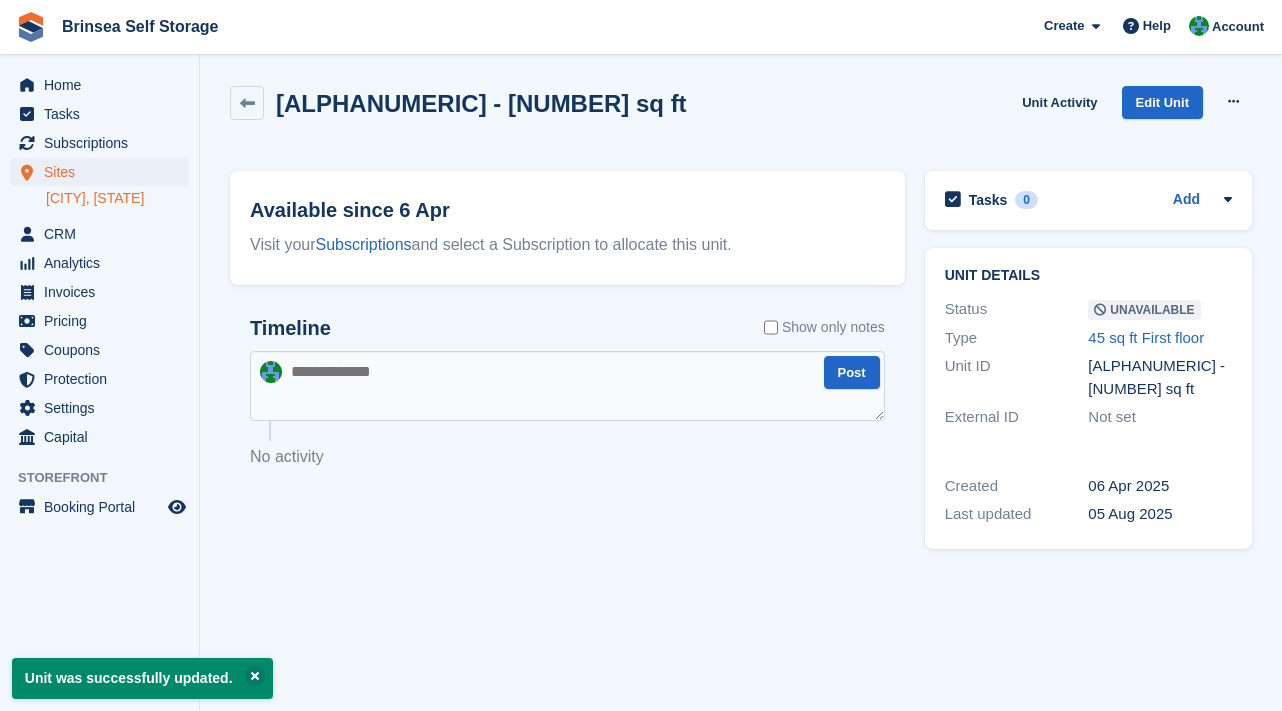 scroll, scrollTop: 0, scrollLeft: 0, axis: both 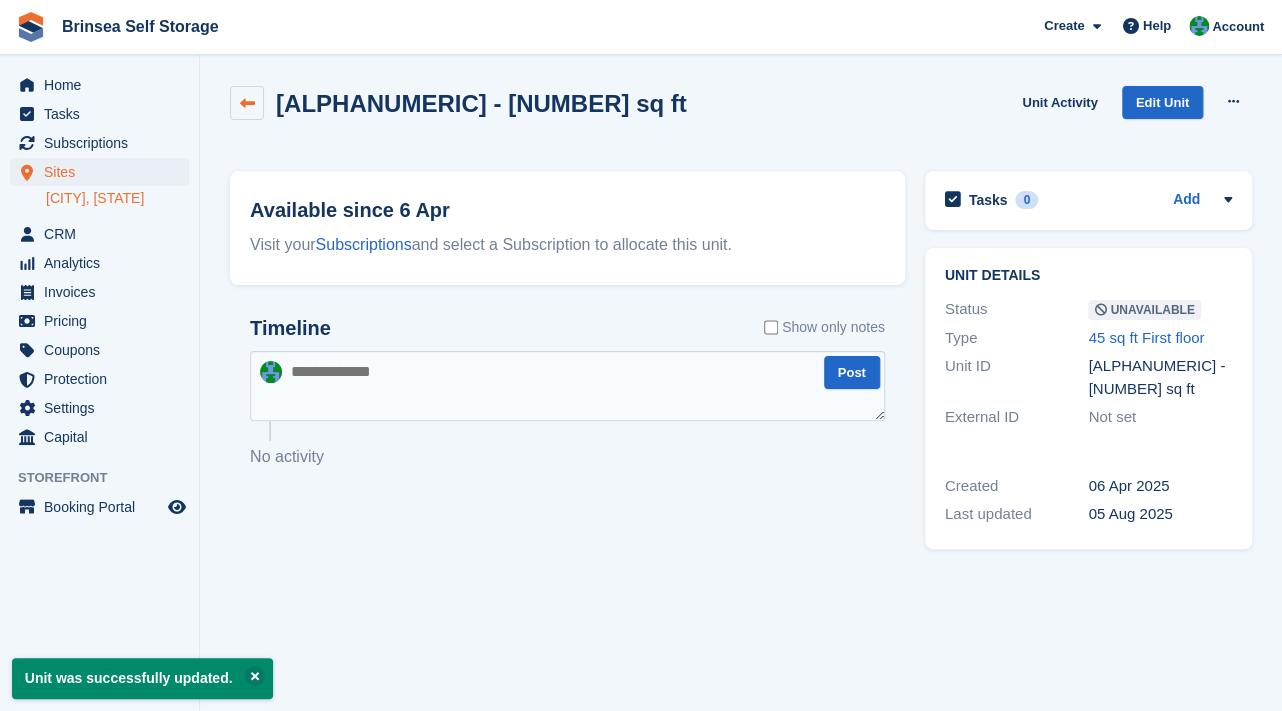 click at bounding box center (247, 103) 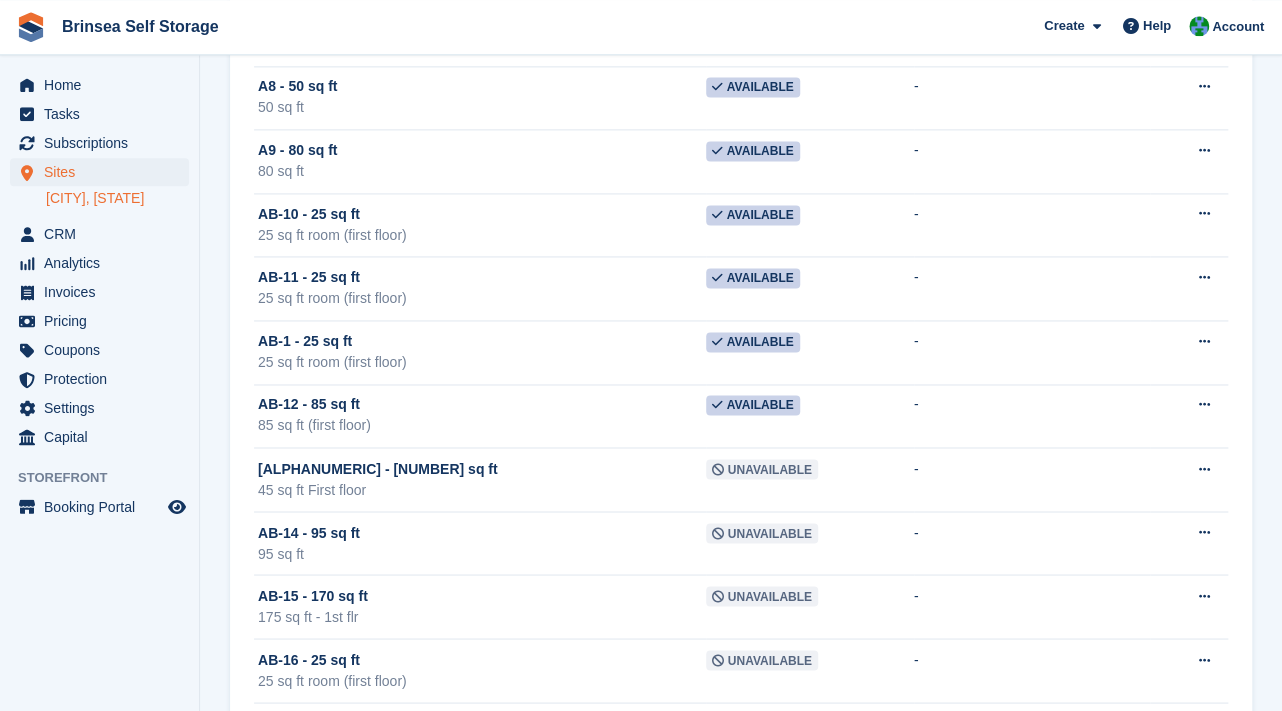 scroll, scrollTop: 1149, scrollLeft: 0, axis: vertical 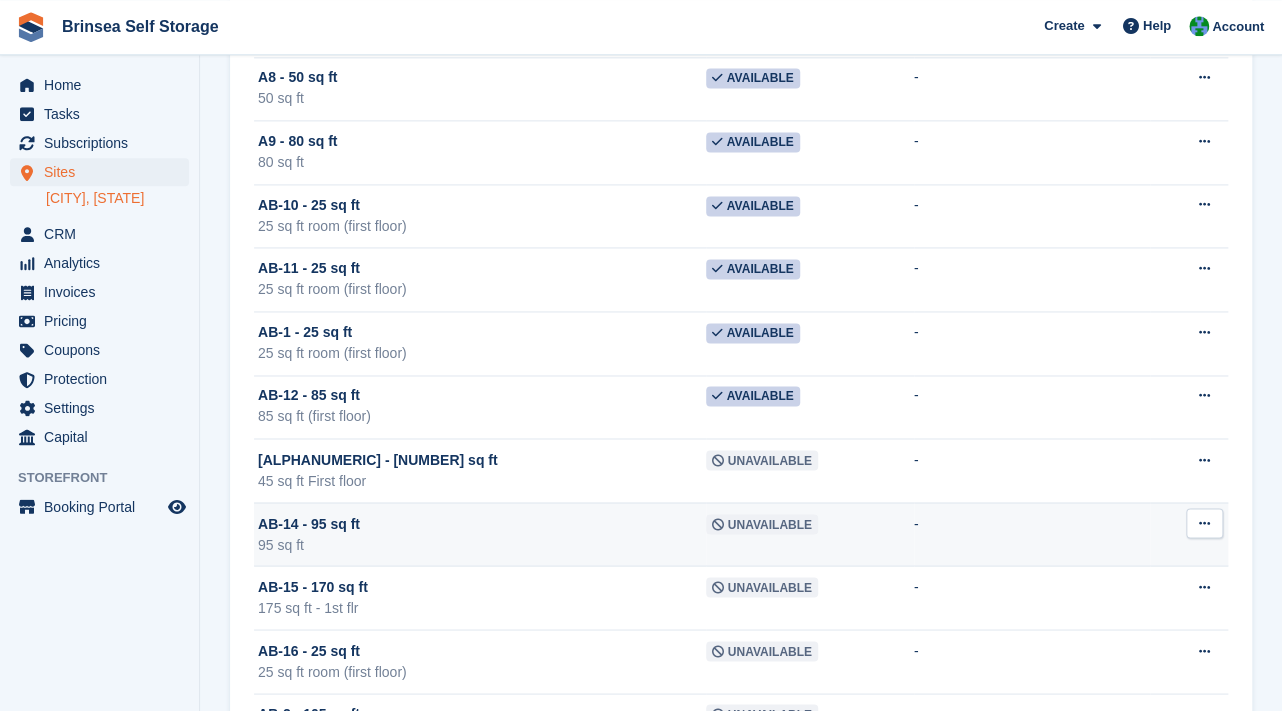 click at bounding box center (1204, 523) 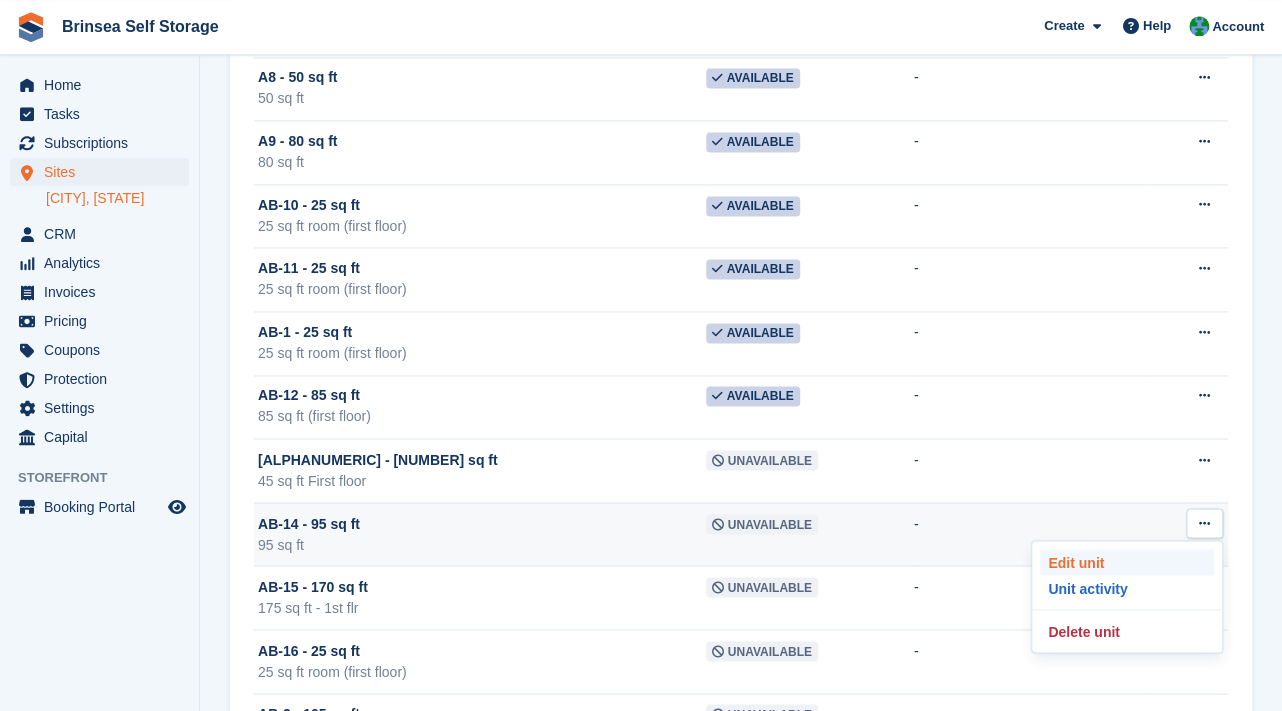 click on "Edit unit" at bounding box center (1127, 562) 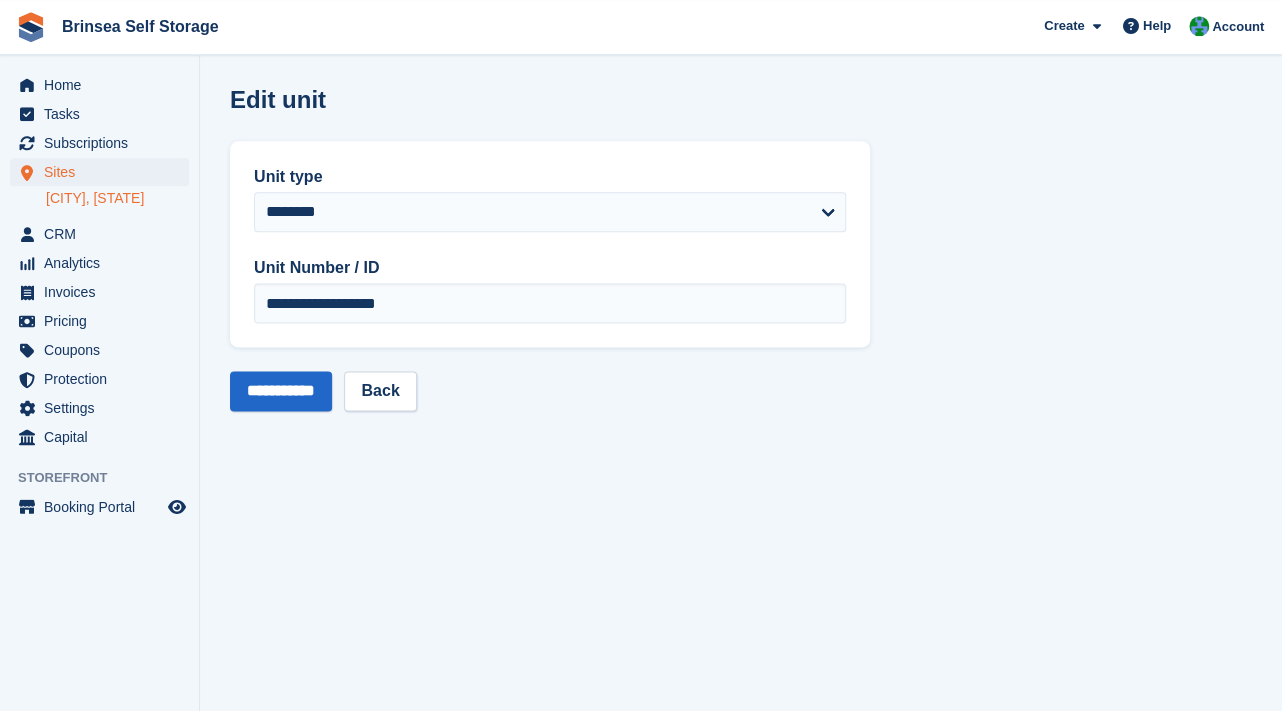 scroll, scrollTop: 0, scrollLeft: 0, axis: both 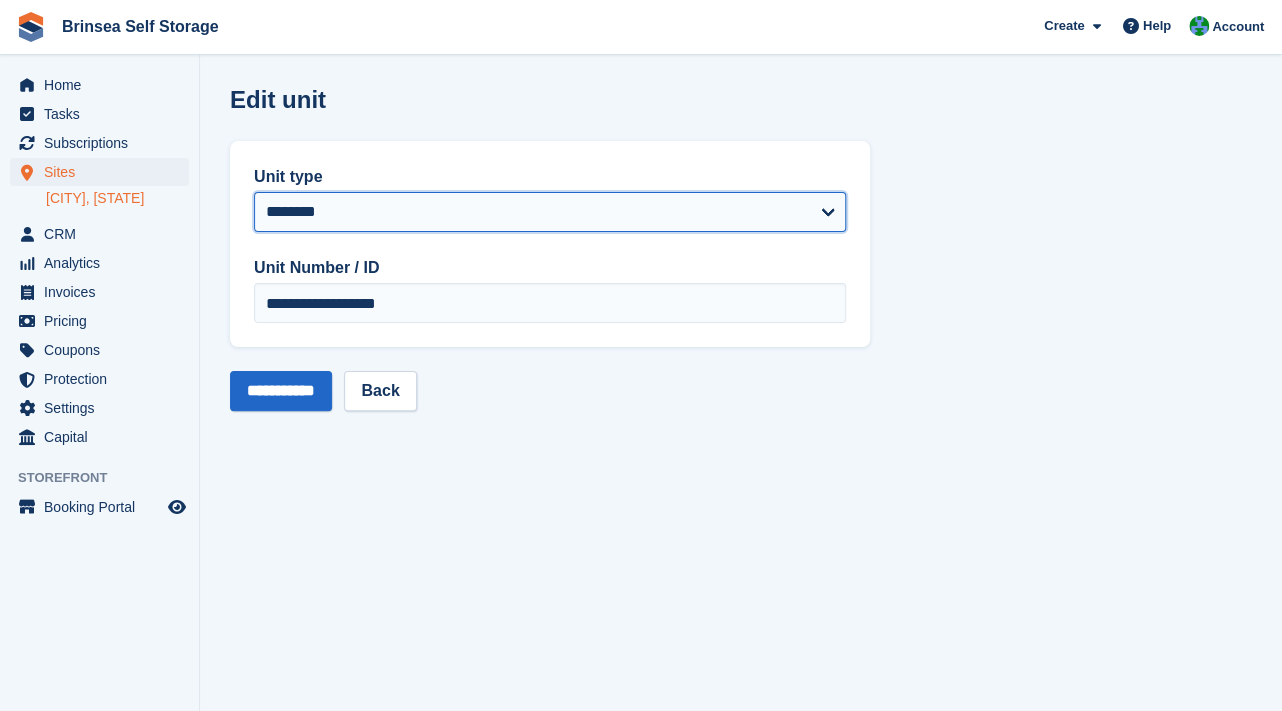 click on "**********" at bounding box center [550, 212] 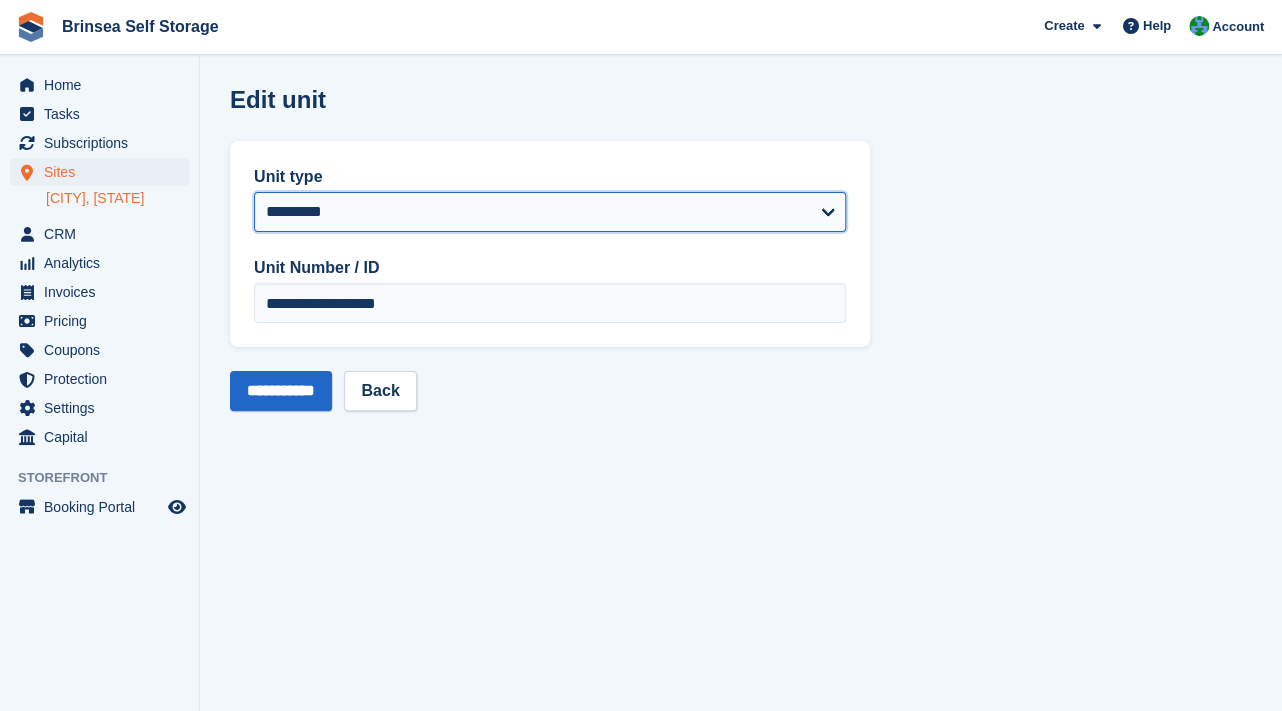 click on "**********" at bounding box center [0, 0] 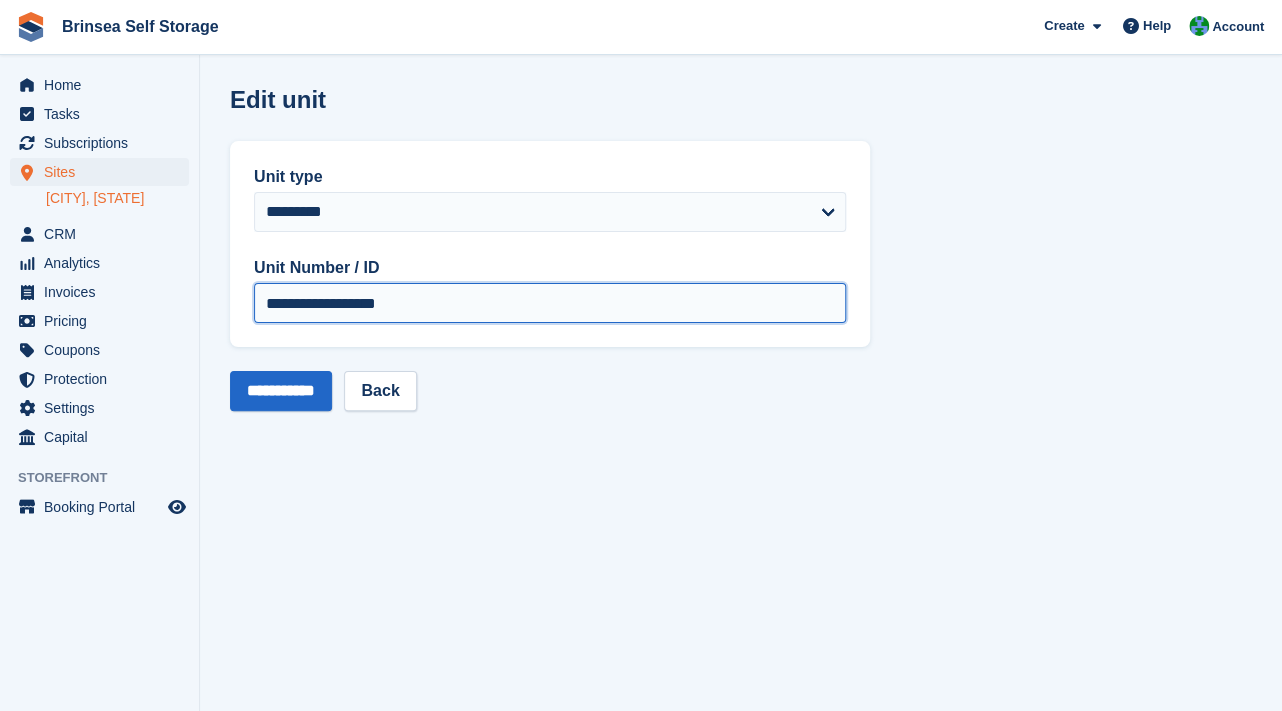 click on "**********" at bounding box center (550, 303) 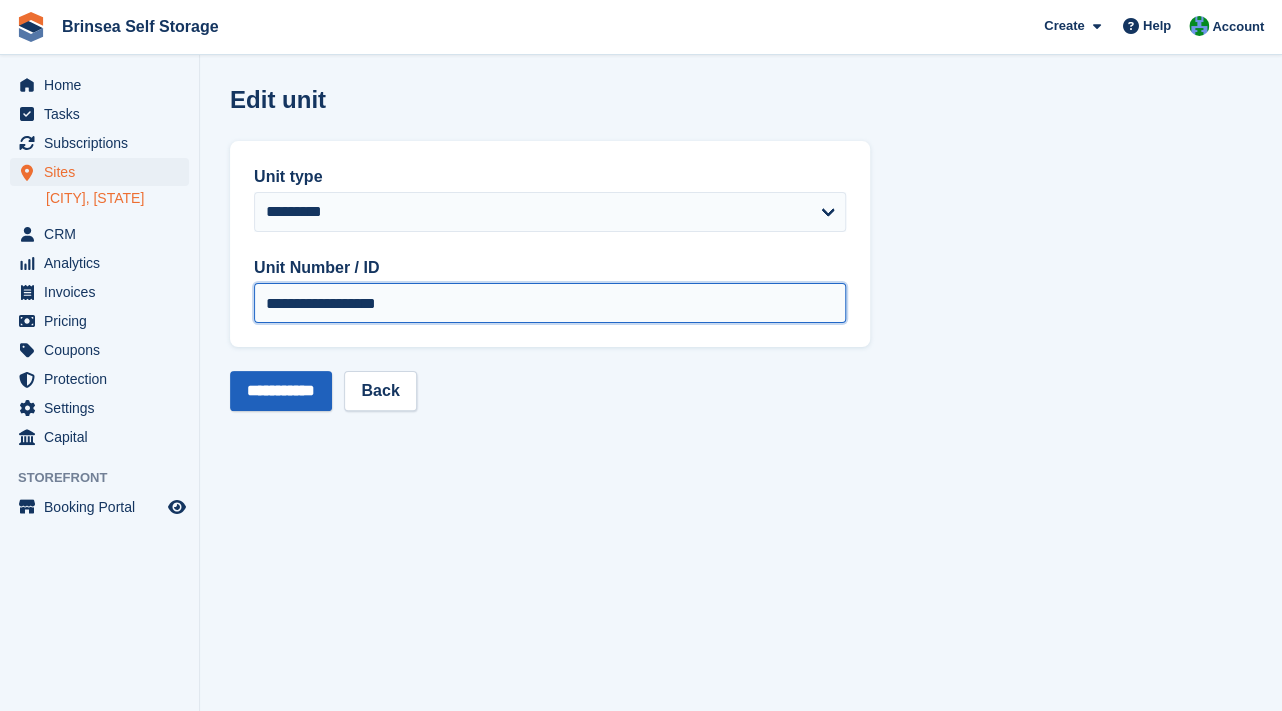 type on "**********" 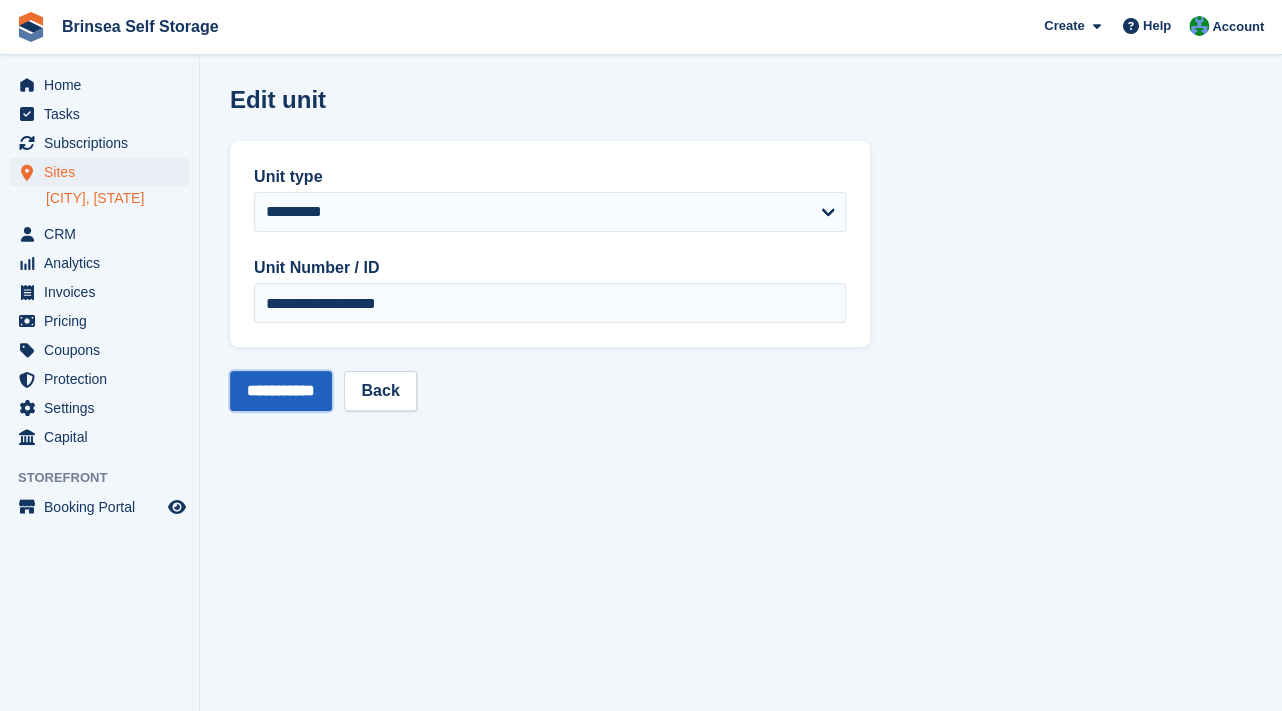 click on "**********" at bounding box center (281, 391) 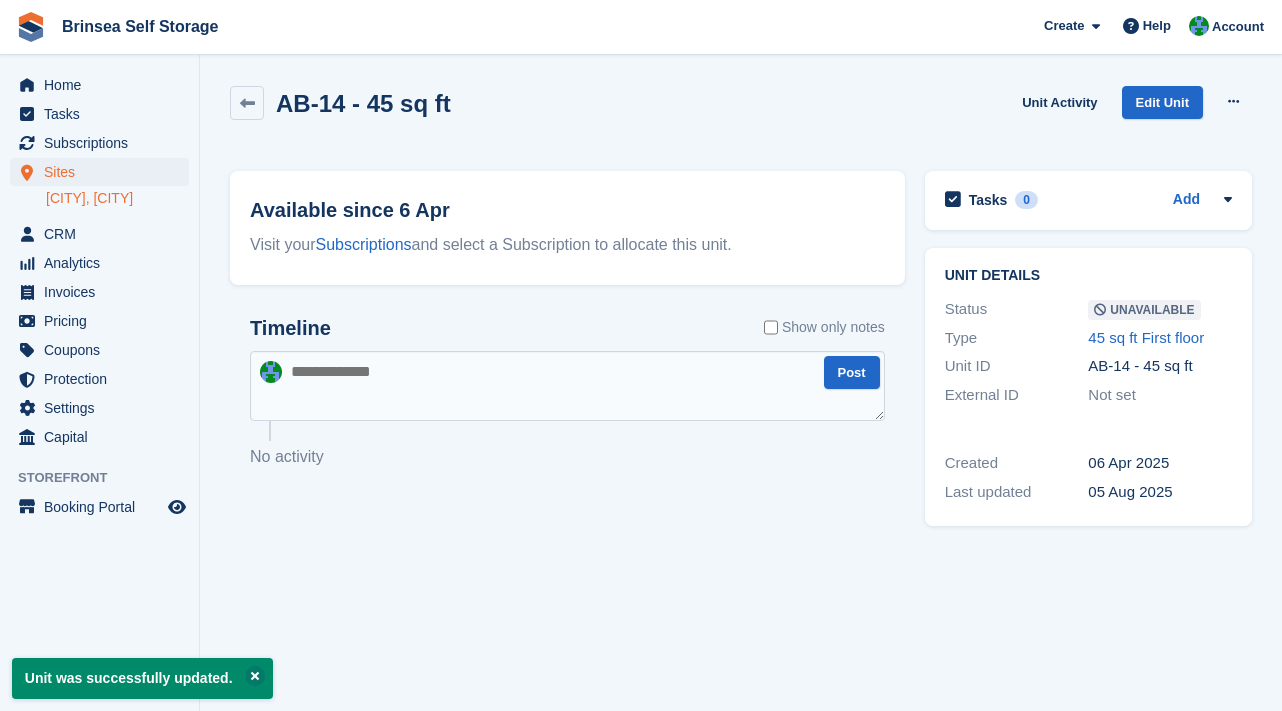 scroll, scrollTop: 0, scrollLeft: 0, axis: both 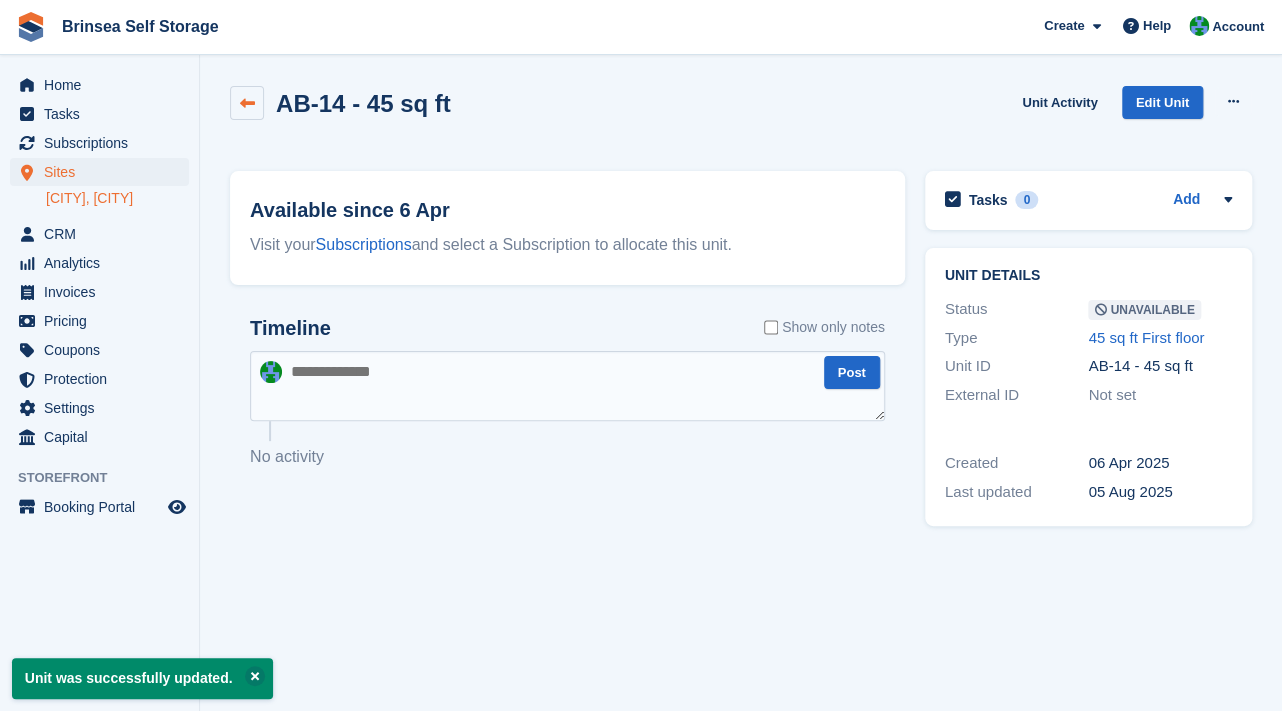 click at bounding box center (247, 103) 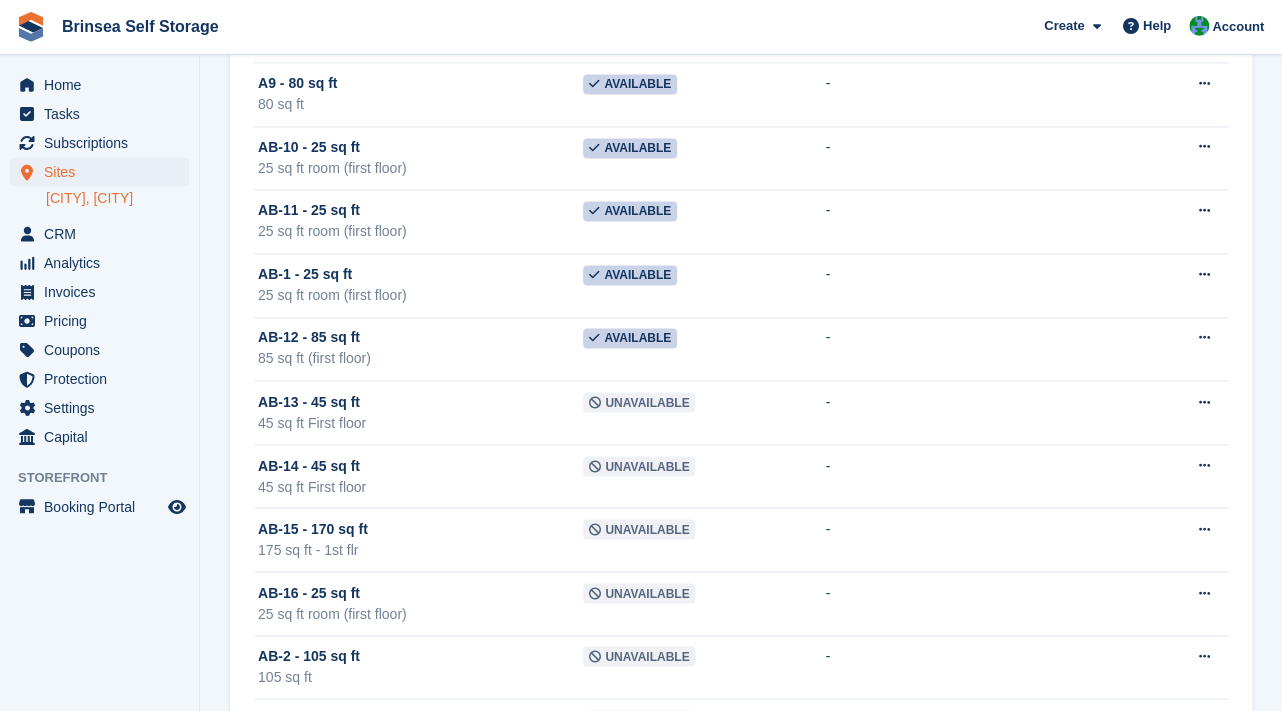 scroll, scrollTop: 1228, scrollLeft: 0, axis: vertical 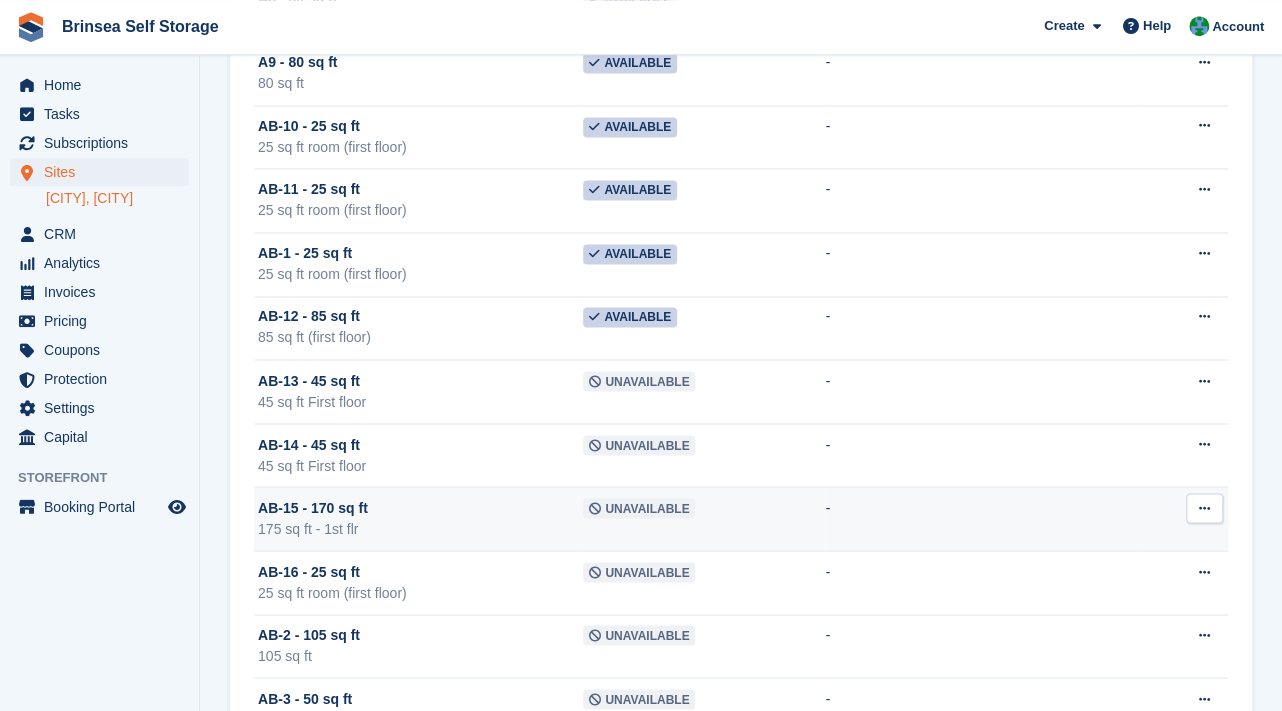 click at bounding box center [1204, 507] 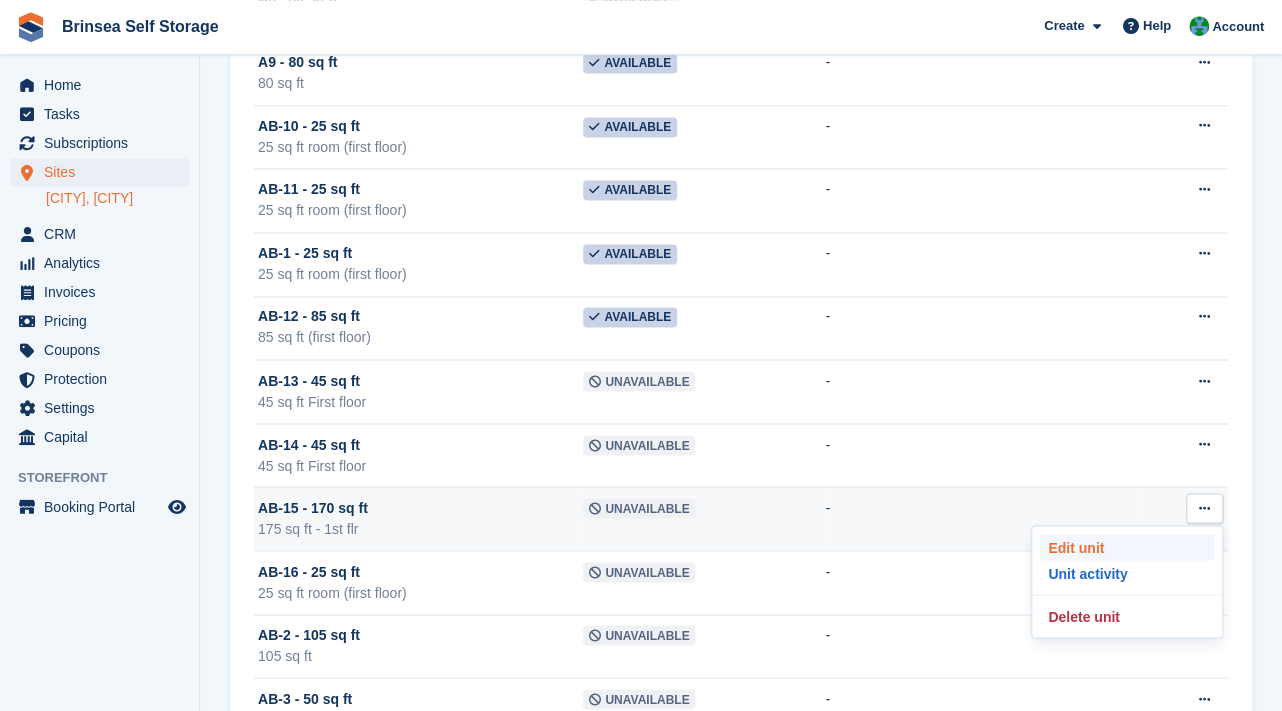 click on "Edit unit" at bounding box center (1127, 547) 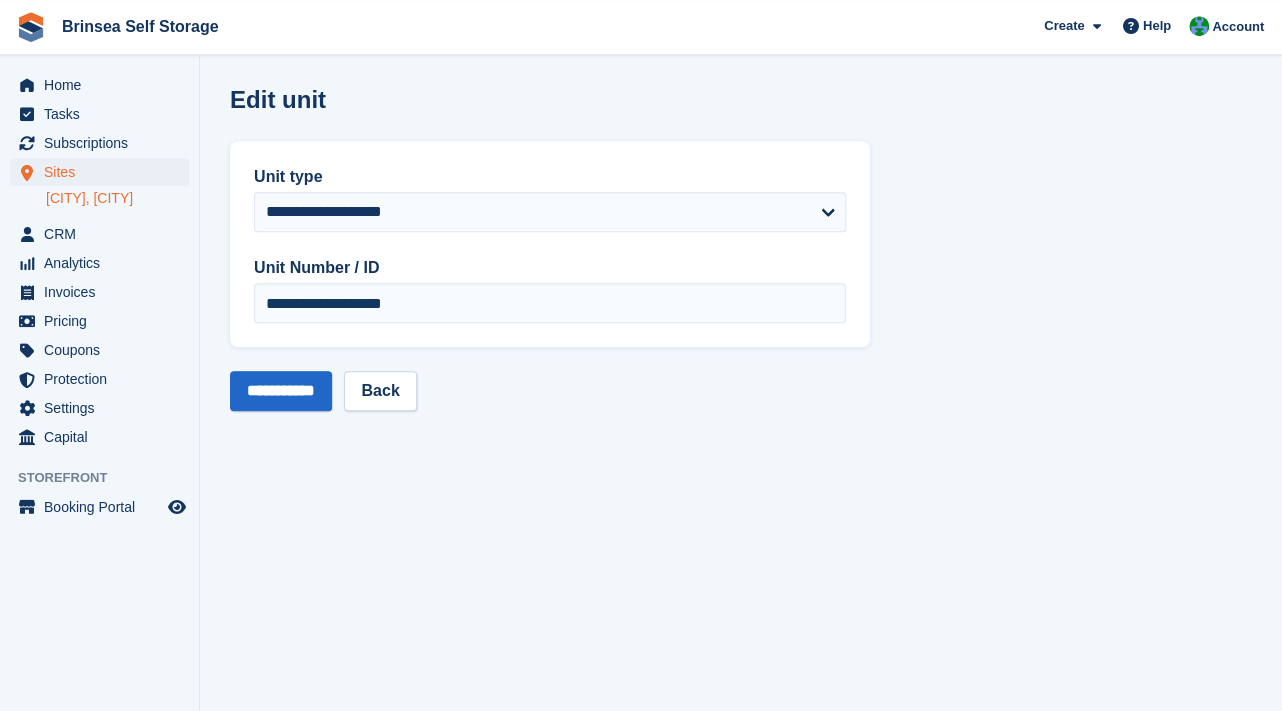 scroll, scrollTop: 0, scrollLeft: 0, axis: both 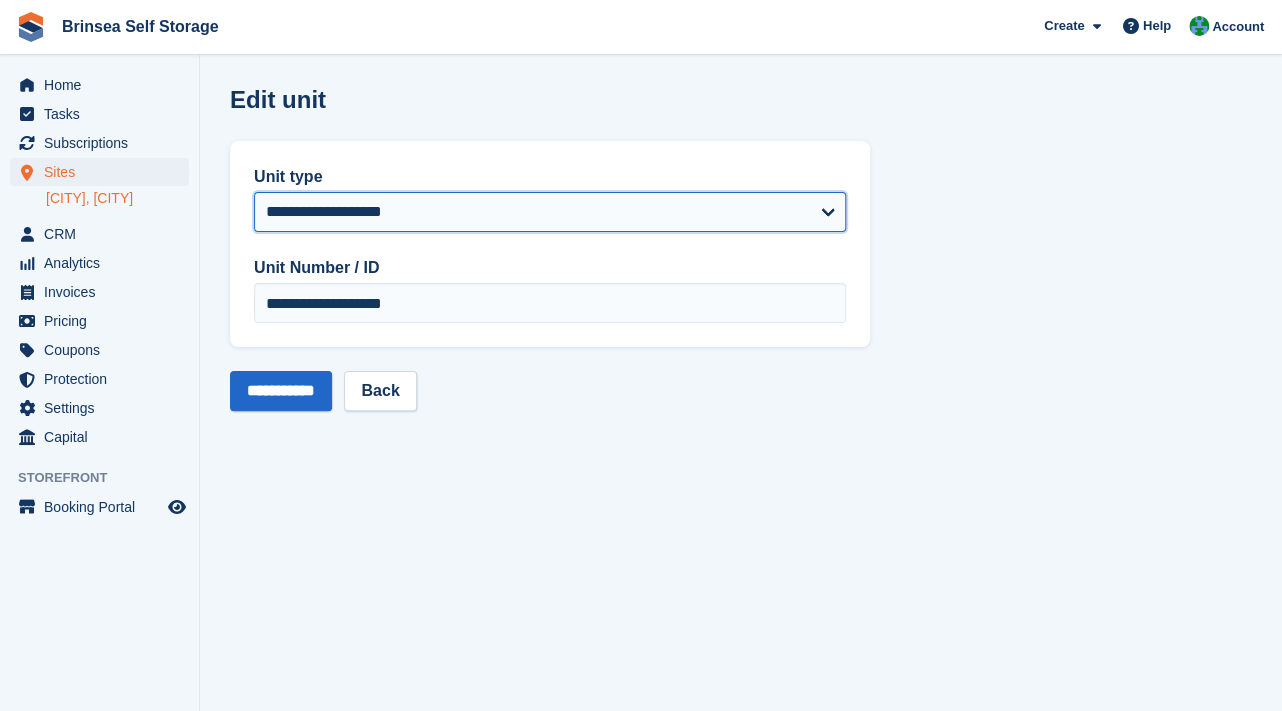 click on "**********" at bounding box center (550, 212) 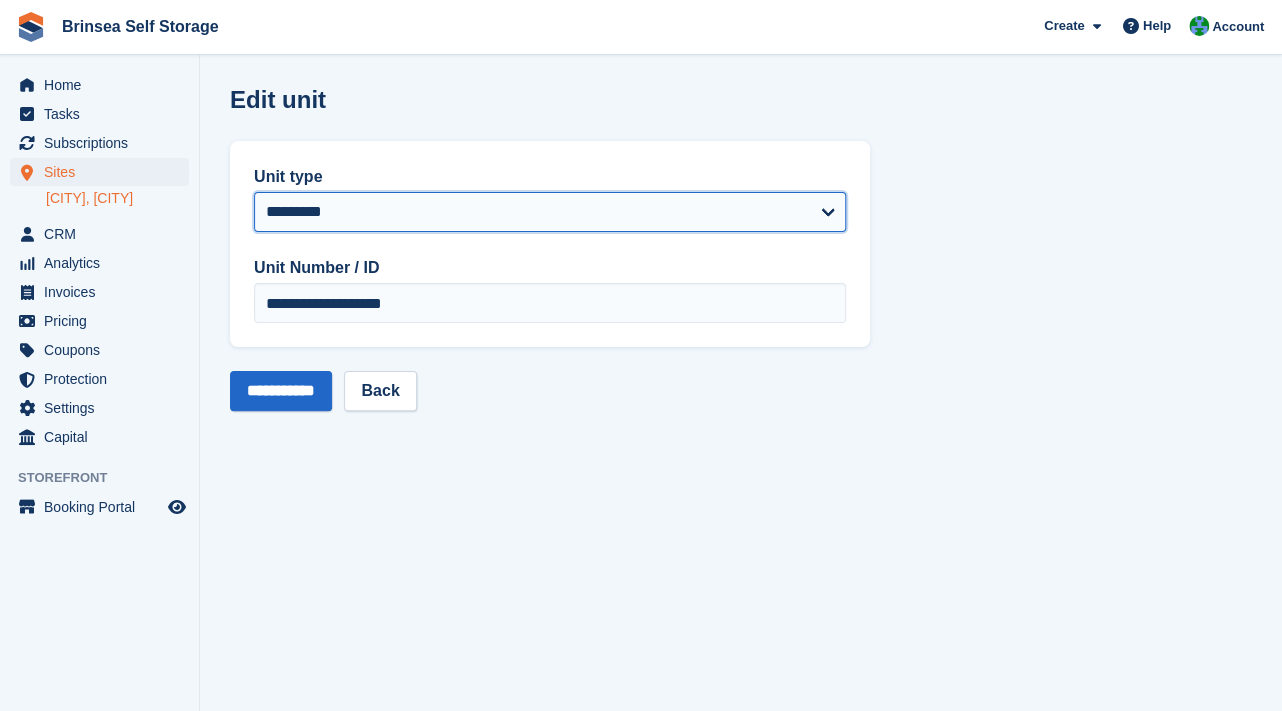 click on "**********" at bounding box center (0, 0) 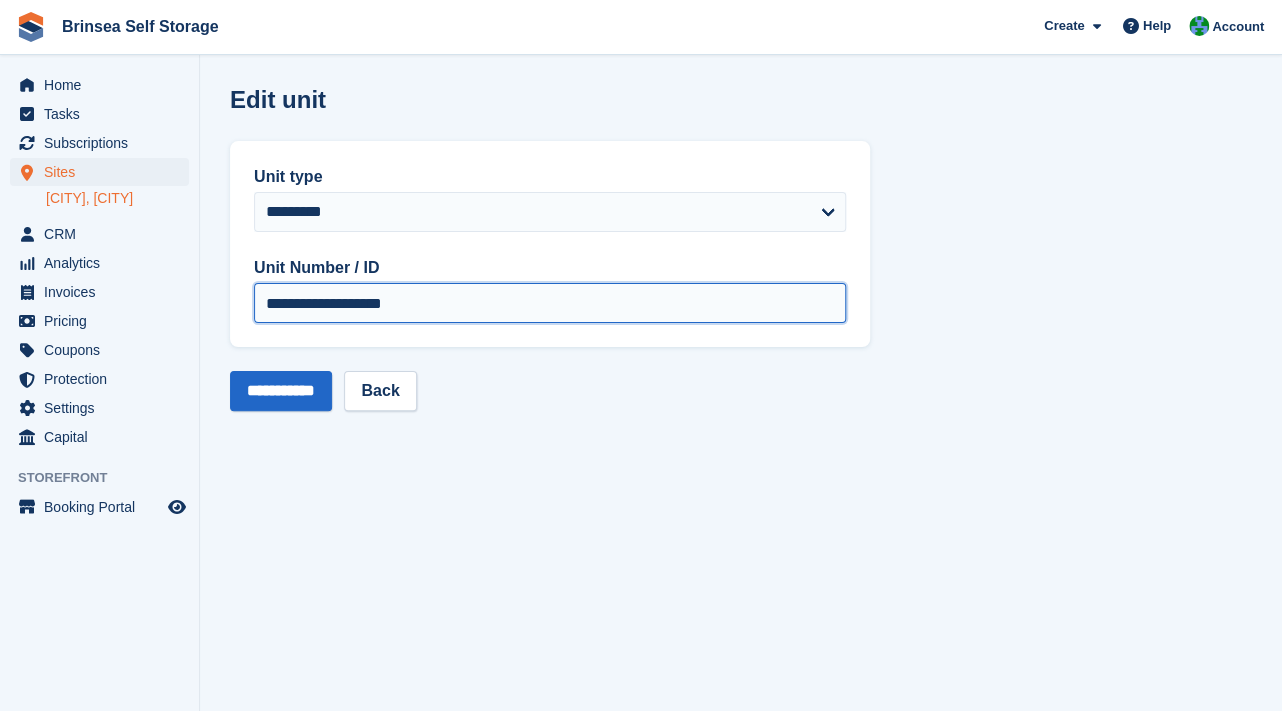 click on "**********" at bounding box center [550, 303] 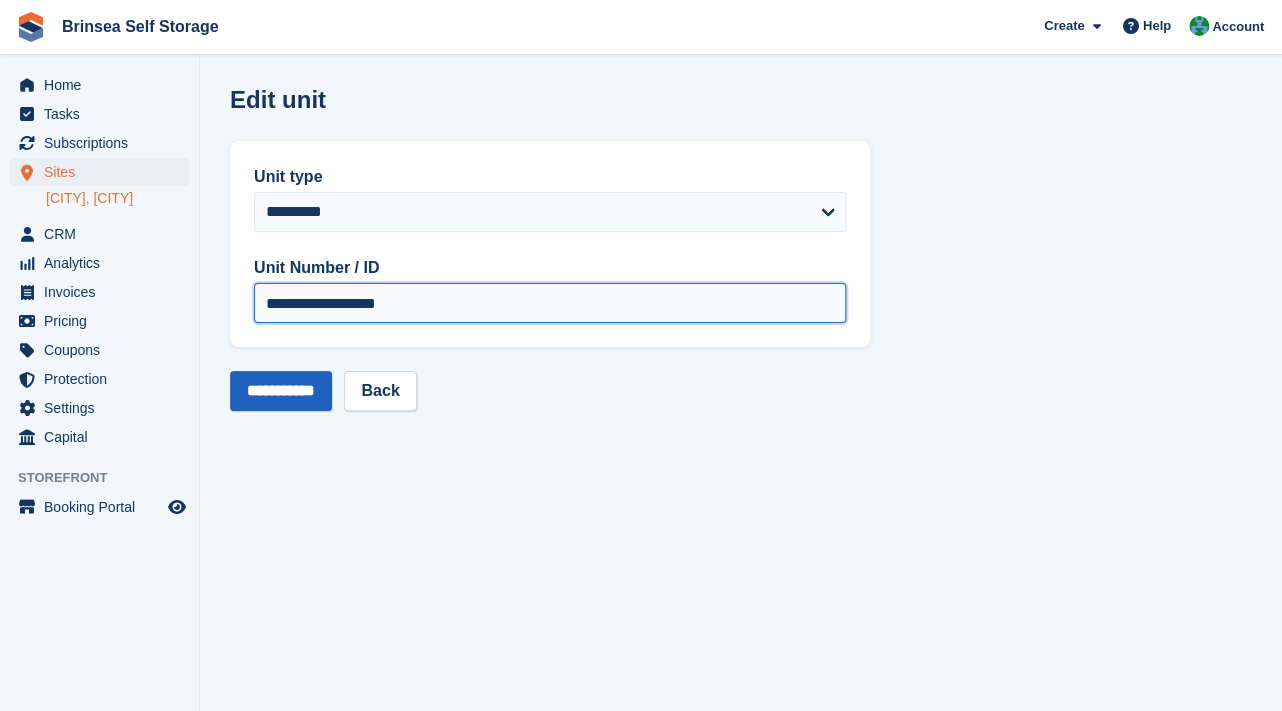 type on "**********" 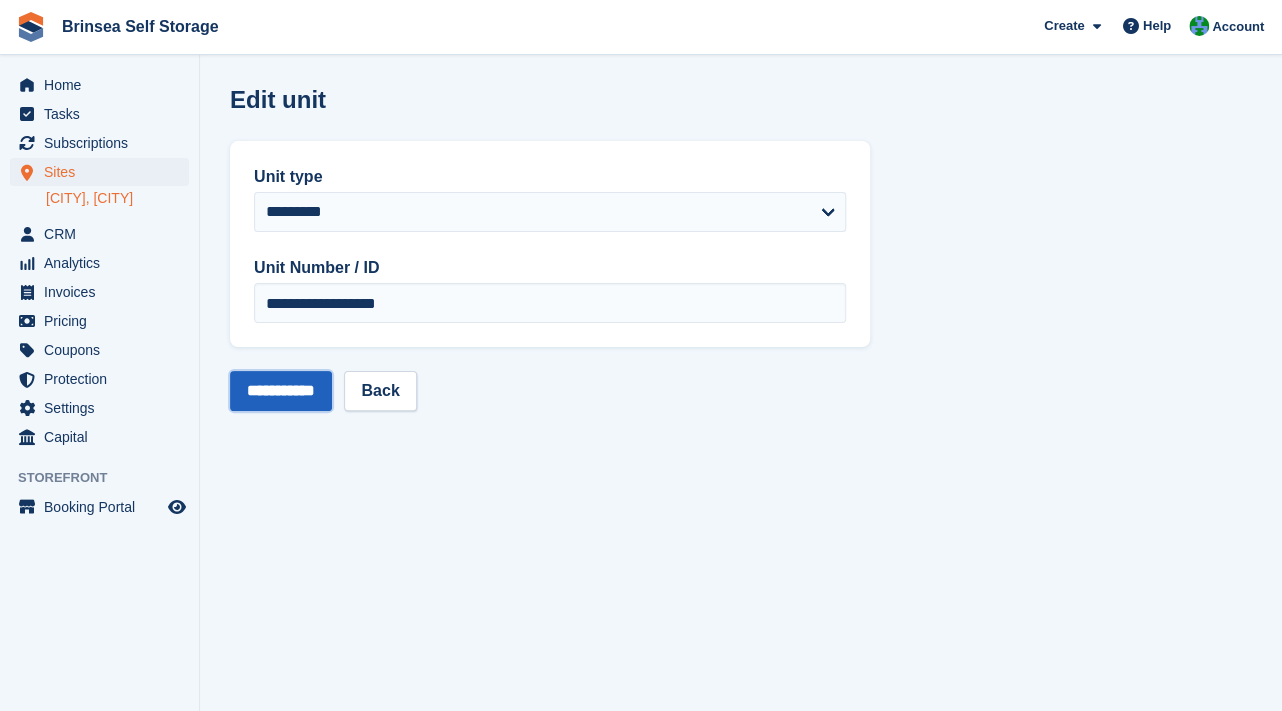 click on "**********" at bounding box center [281, 391] 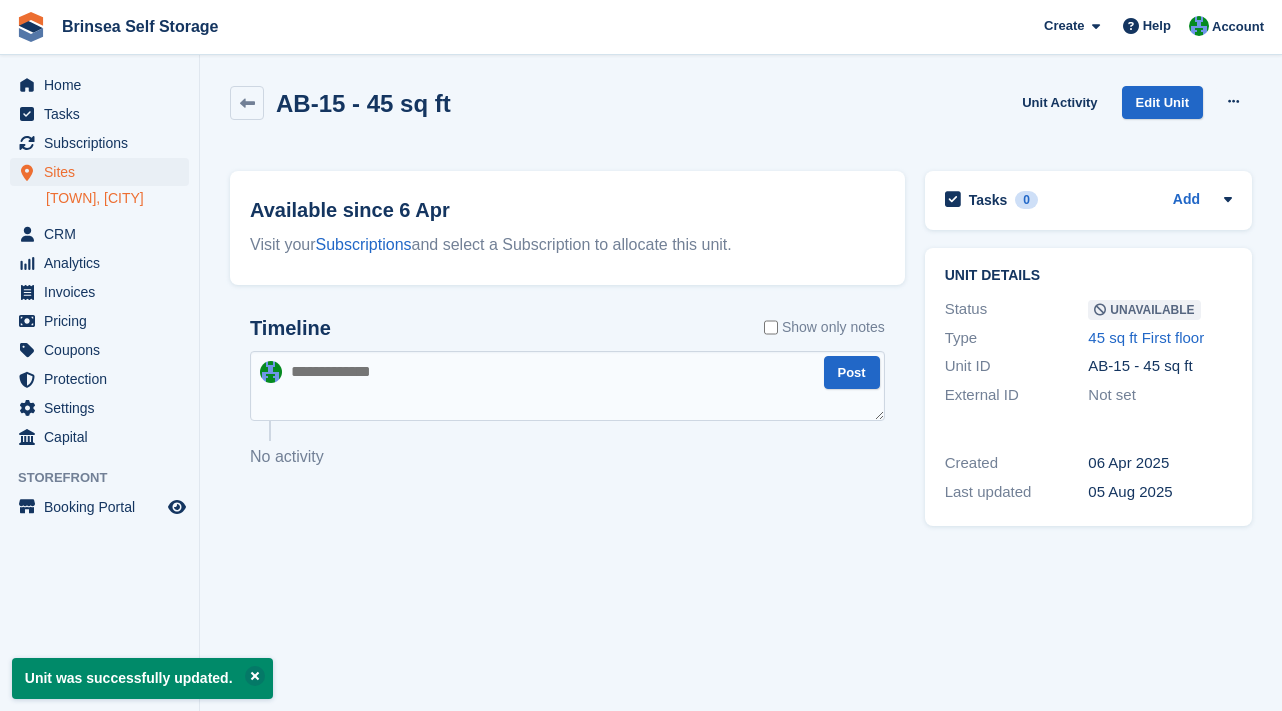 scroll, scrollTop: 0, scrollLeft: 0, axis: both 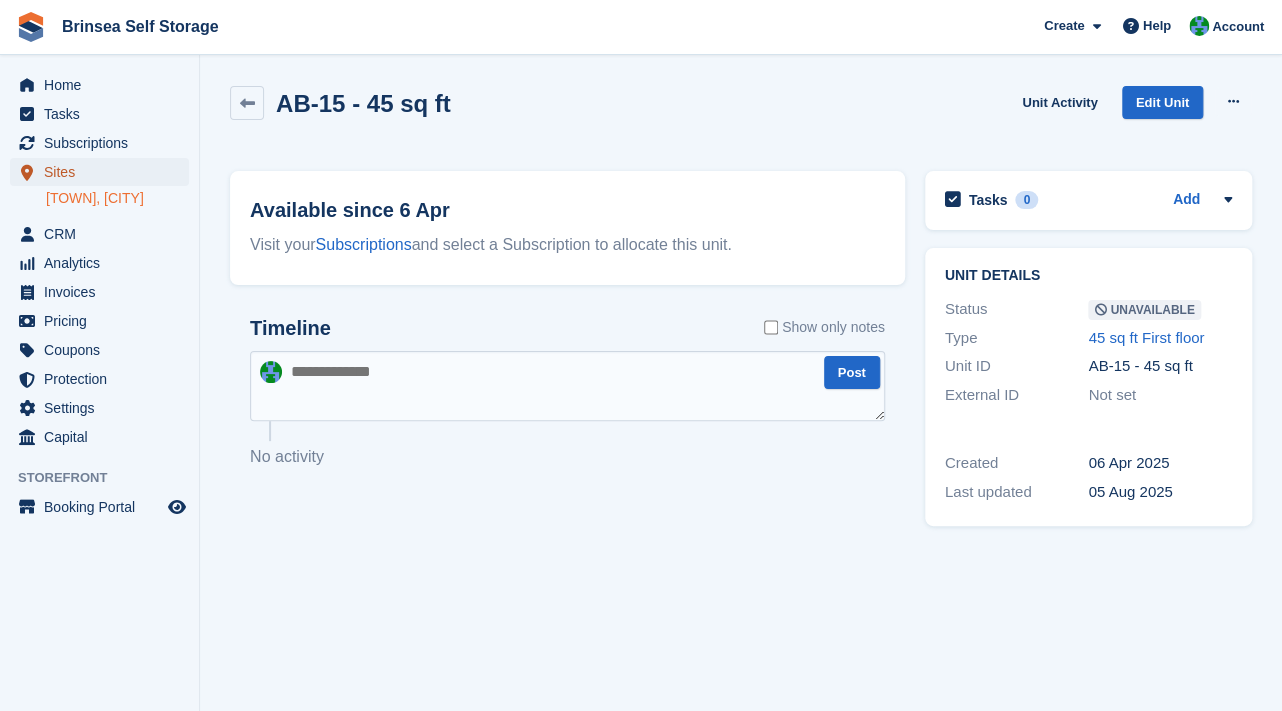 click on "Sites" at bounding box center [104, 172] 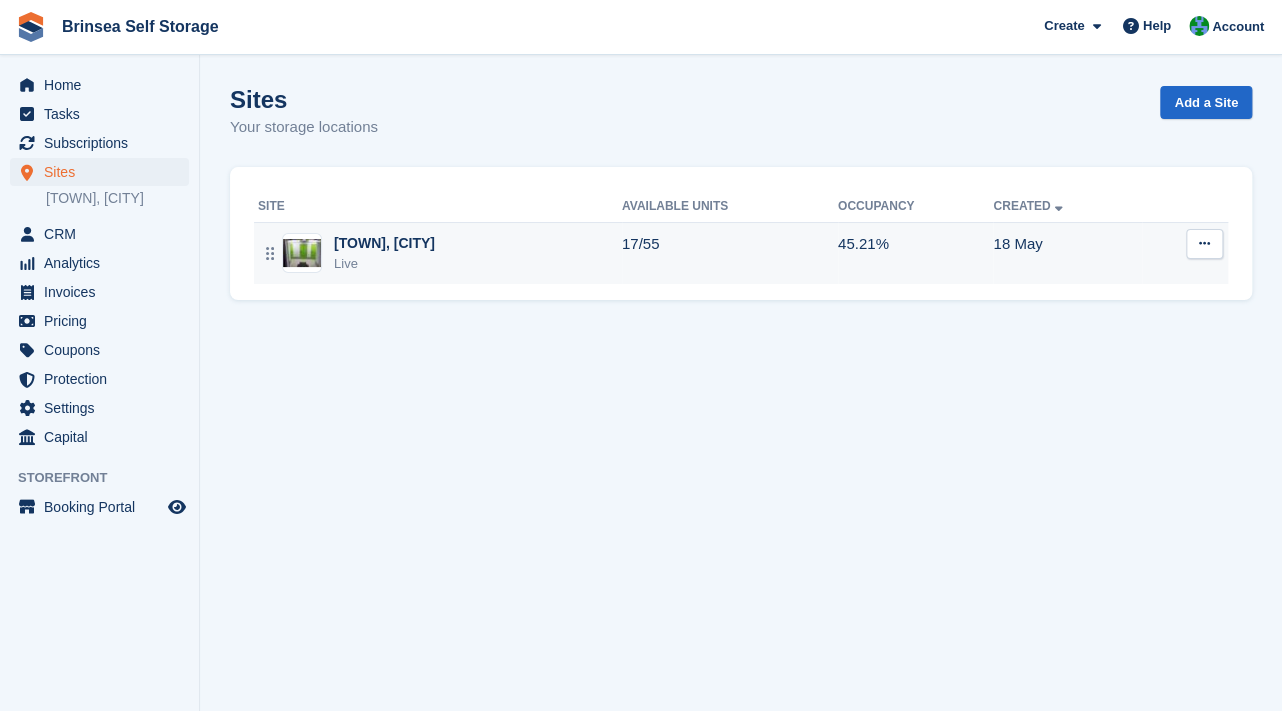 click on "[PLACE], [CITY]" at bounding box center (384, 243) 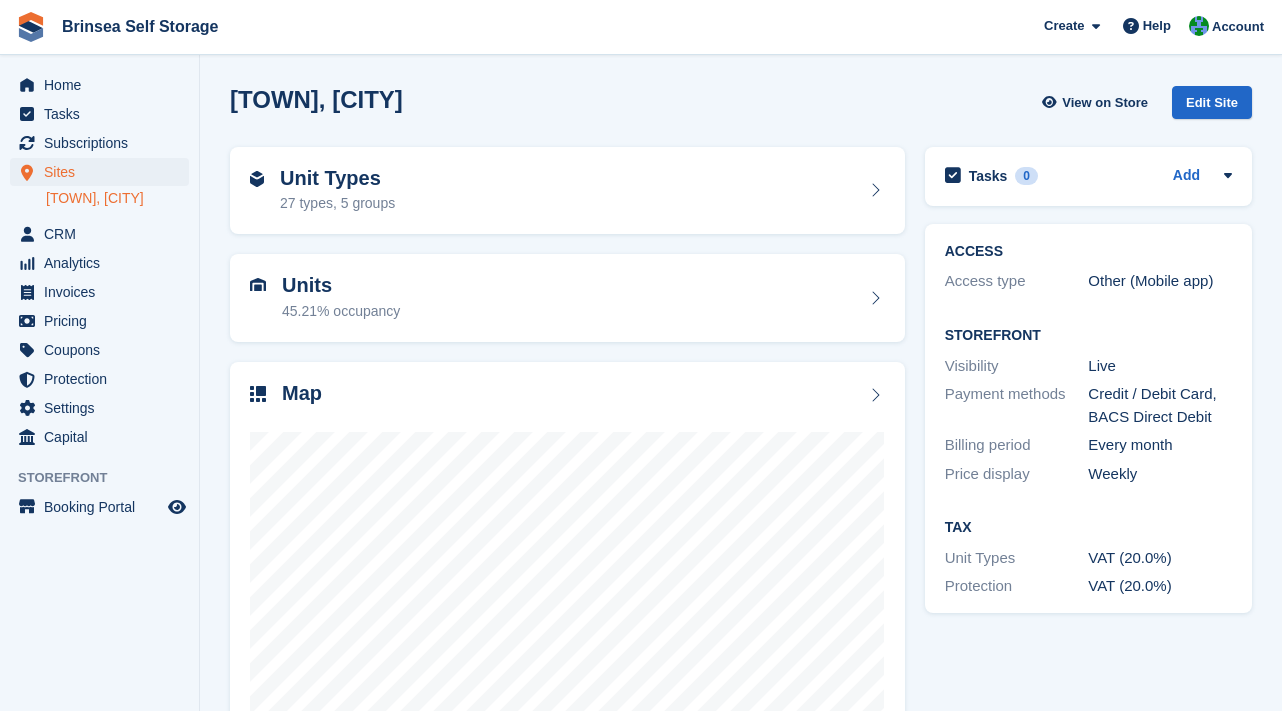 scroll, scrollTop: 0, scrollLeft: 0, axis: both 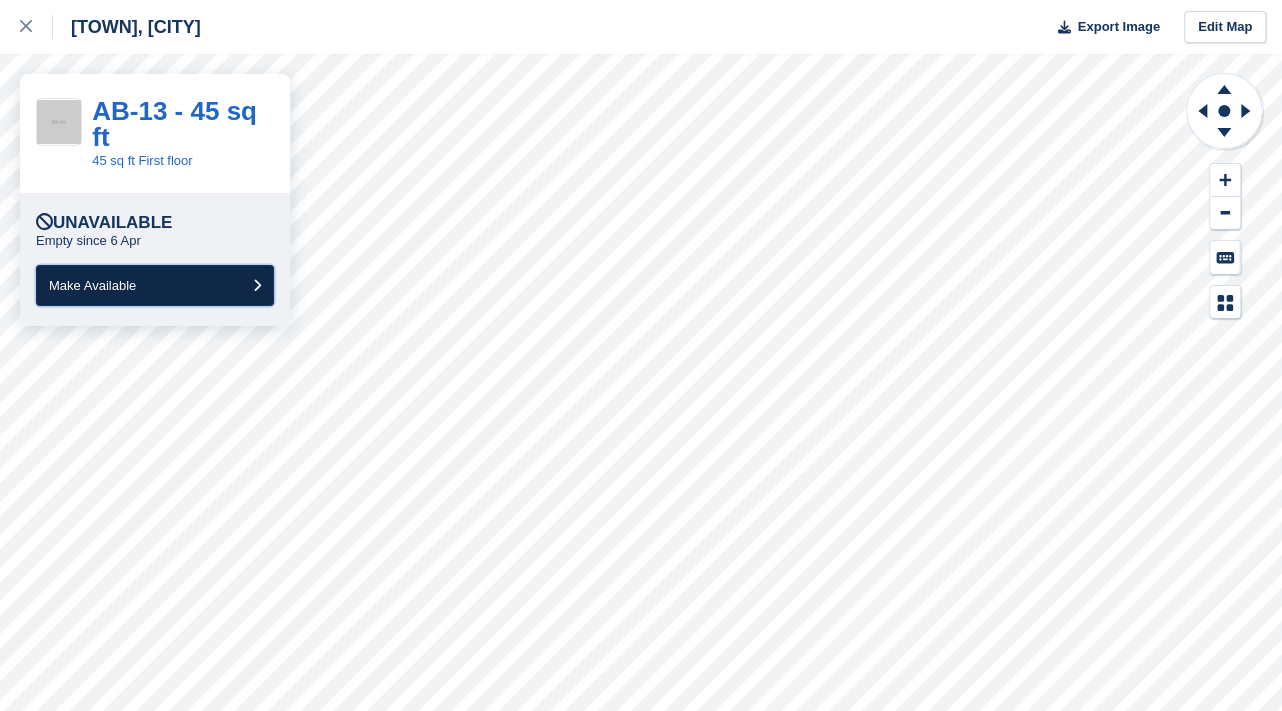 click on "Make Available" at bounding box center (155, 285) 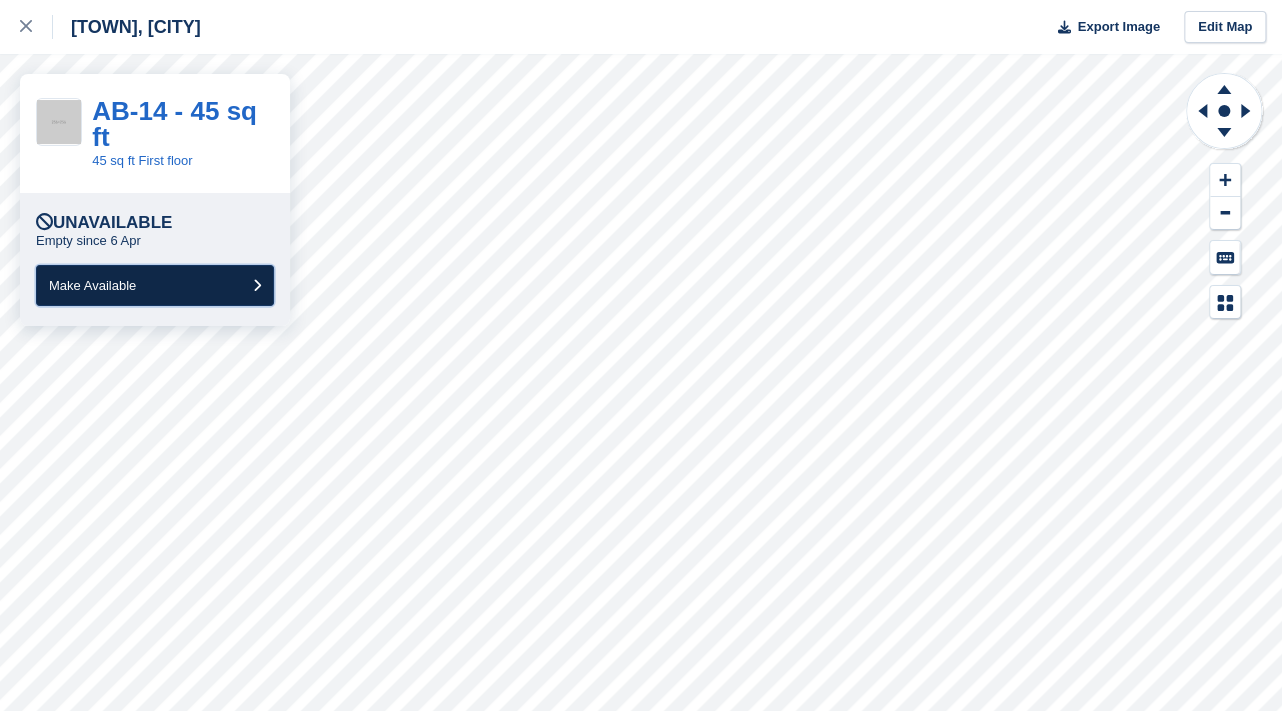 click on "Make Available" at bounding box center [155, 285] 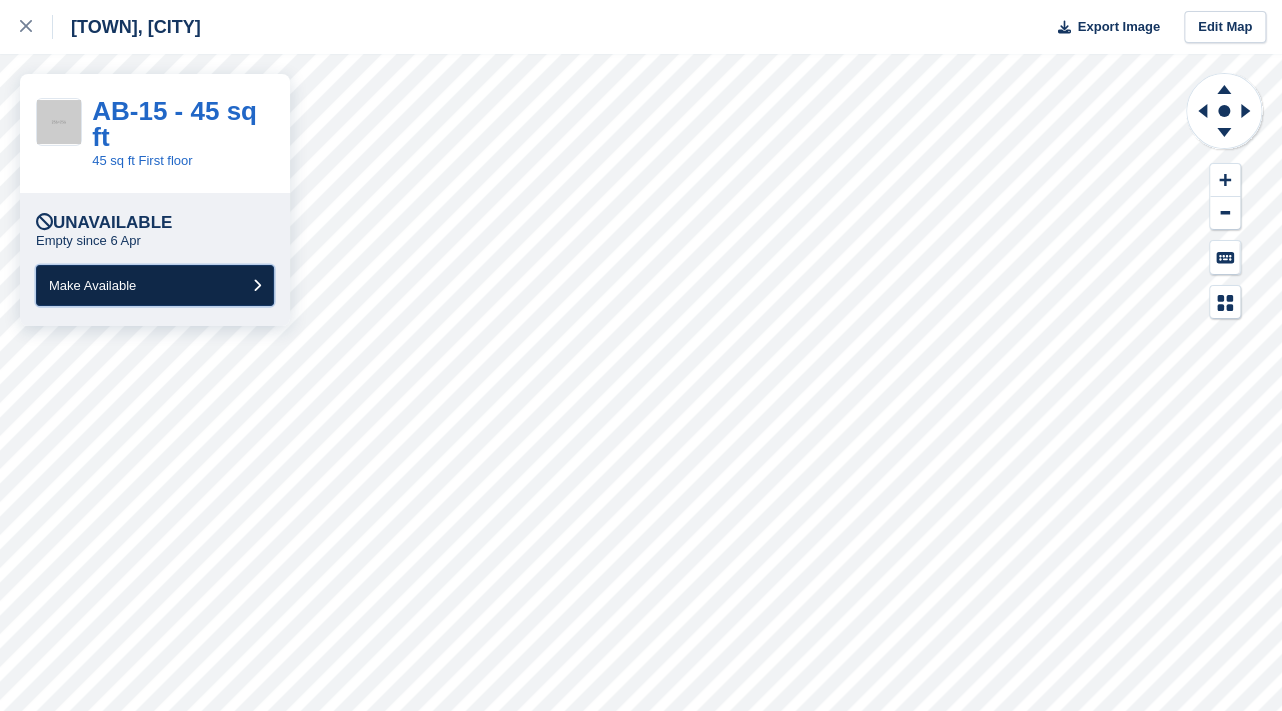 click on "Make Available" at bounding box center [155, 285] 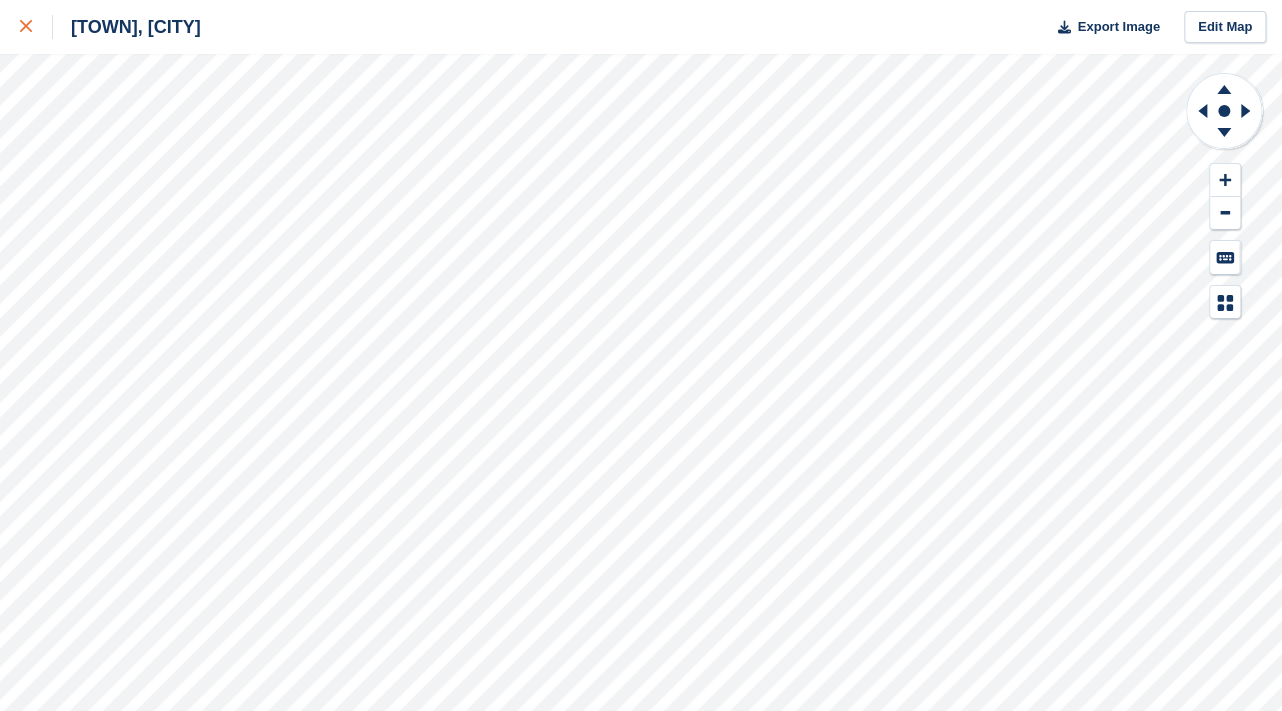 click 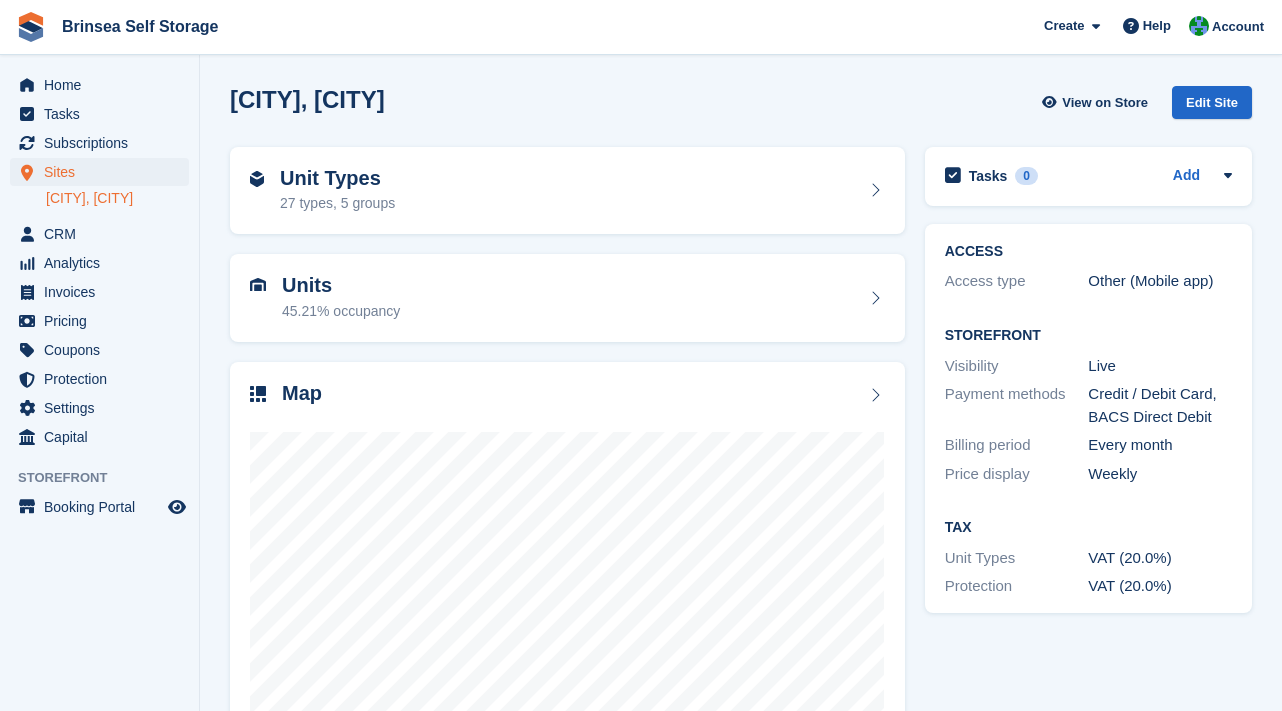 scroll, scrollTop: 0, scrollLeft: 0, axis: both 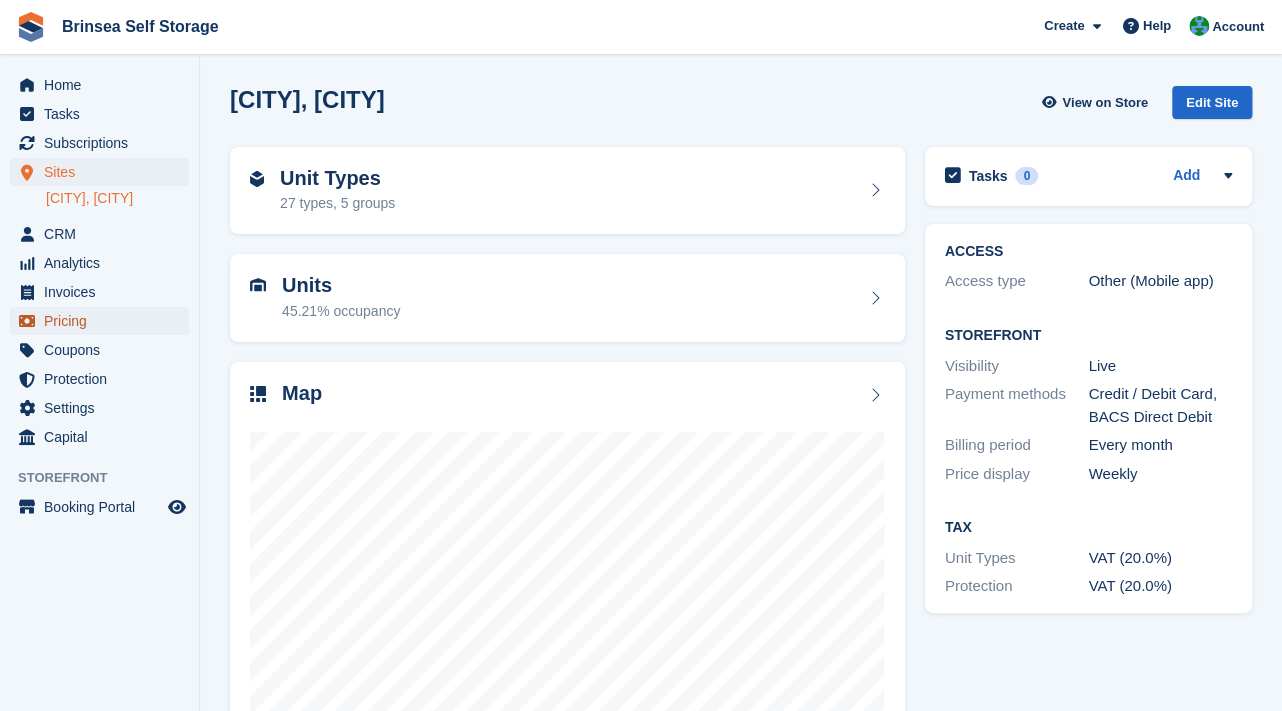 click on "Pricing" at bounding box center [104, 321] 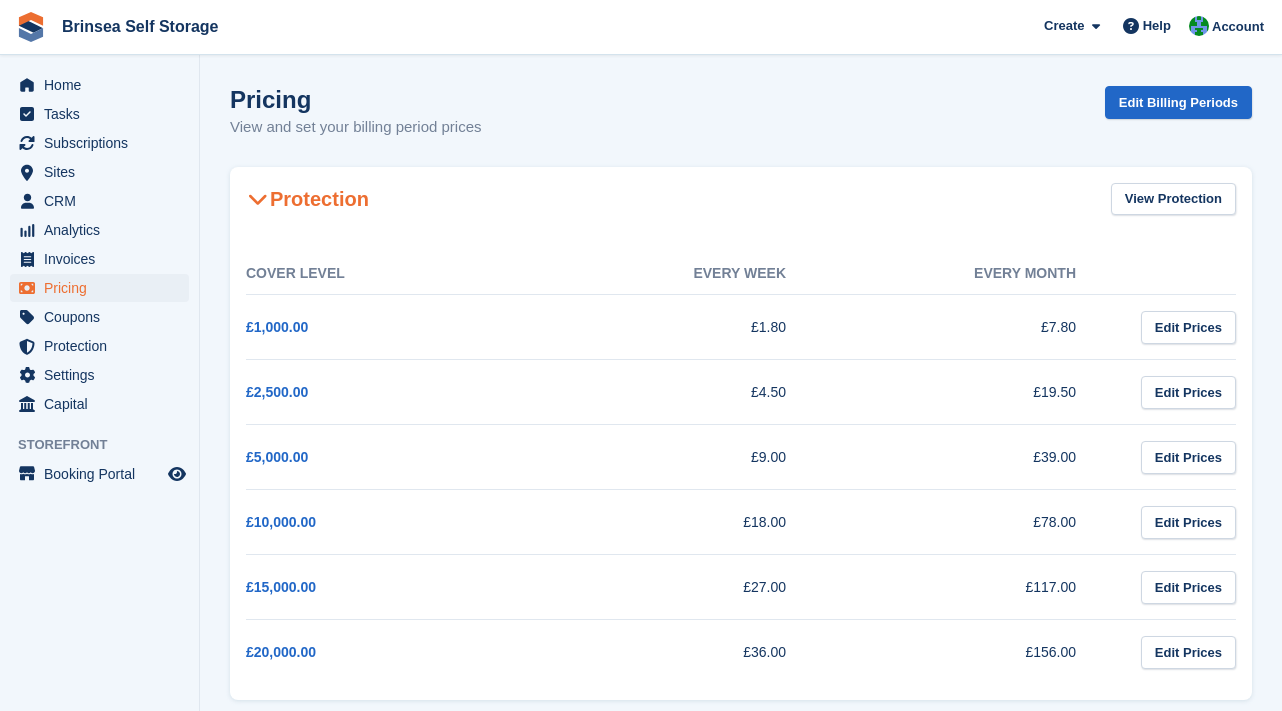 scroll, scrollTop: 0, scrollLeft: 0, axis: both 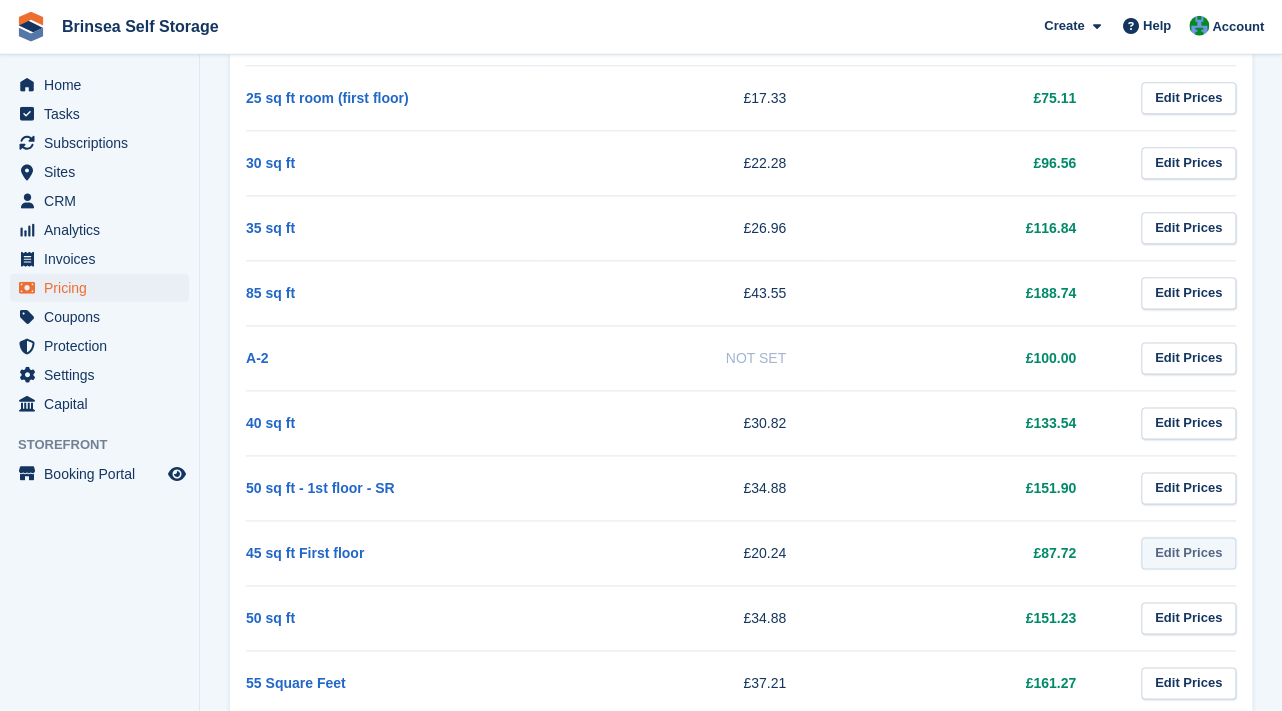 click on "Edit Prices" at bounding box center [1188, 554] 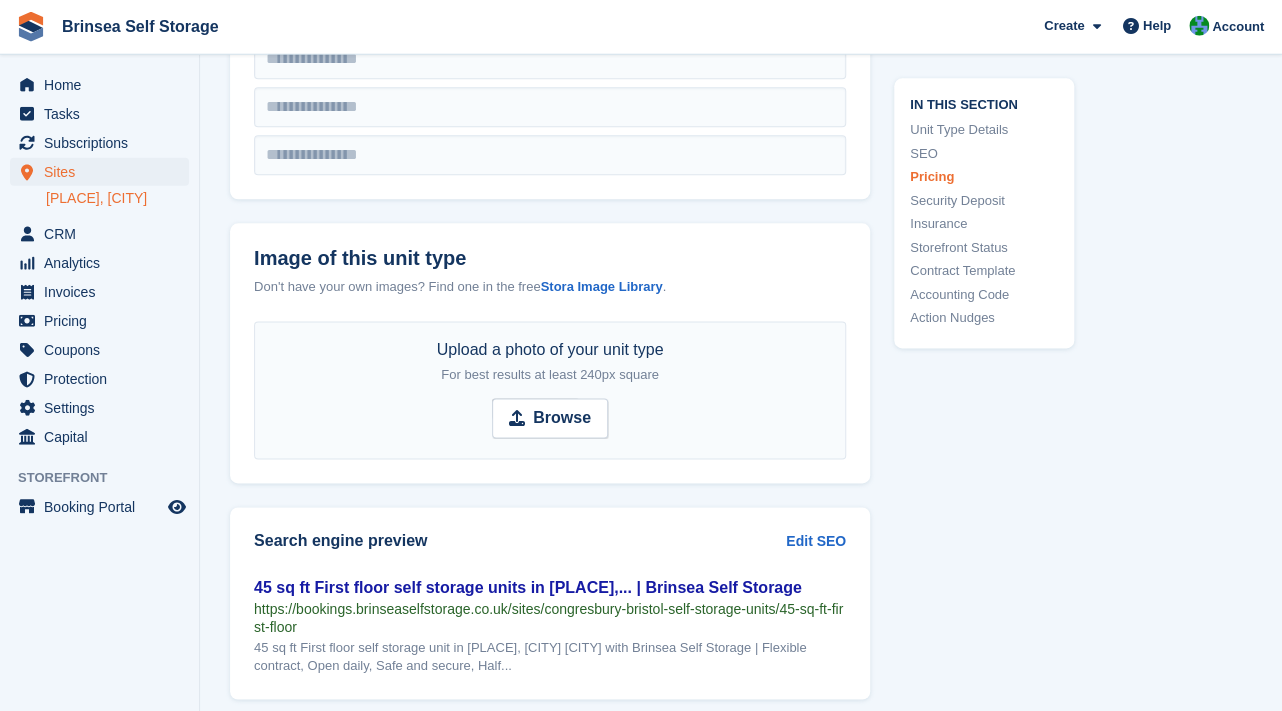 scroll, scrollTop: 1595, scrollLeft: 0, axis: vertical 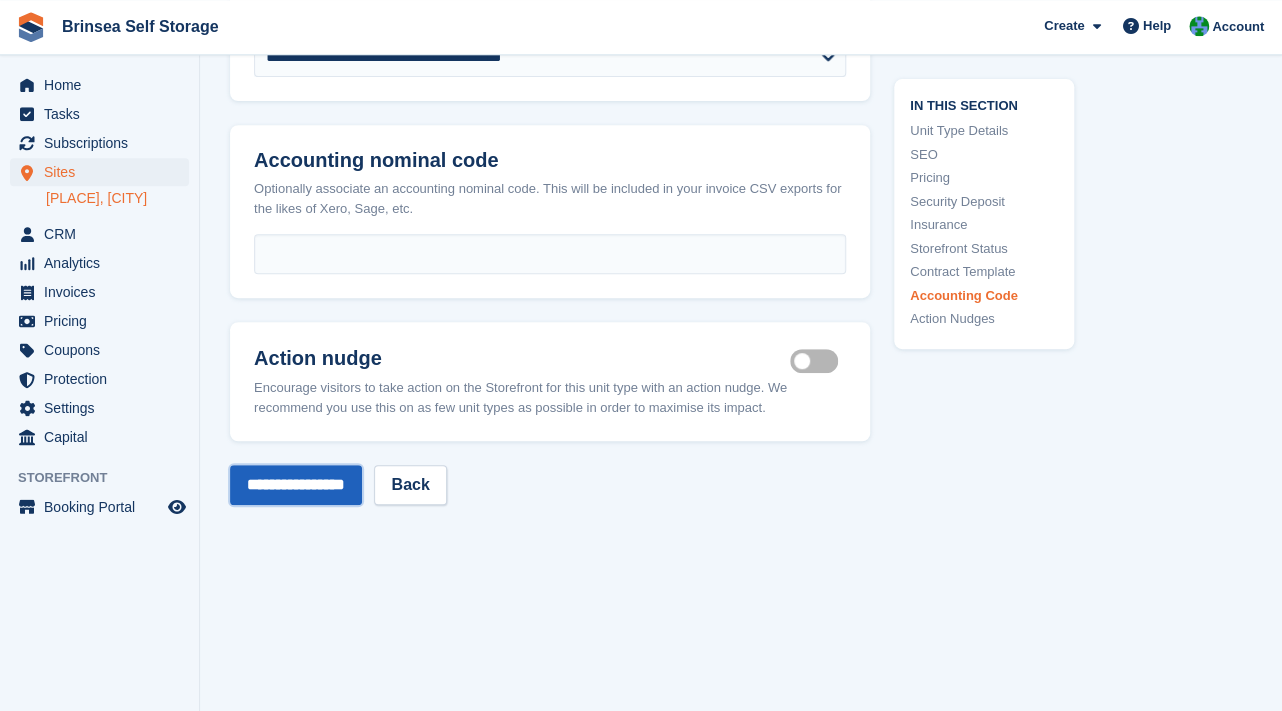 click on "**********" at bounding box center [296, 485] 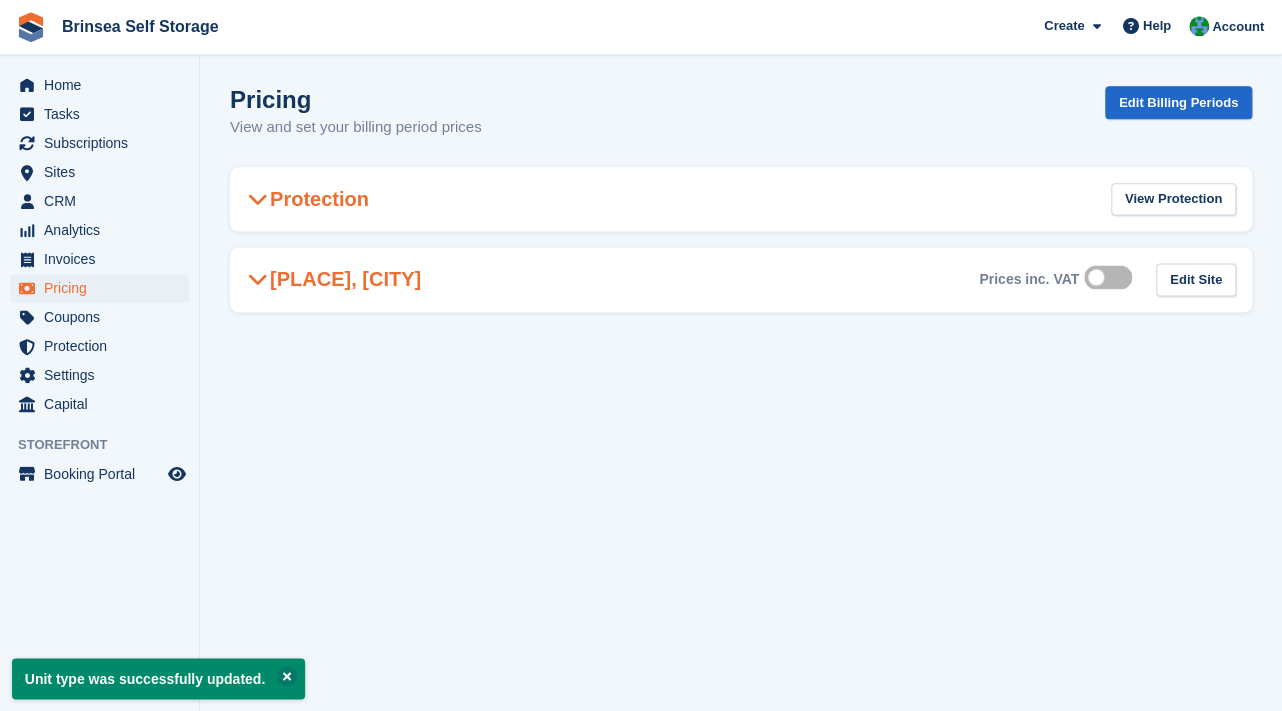 scroll, scrollTop: 0, scrollLeft: 0, axis: both 